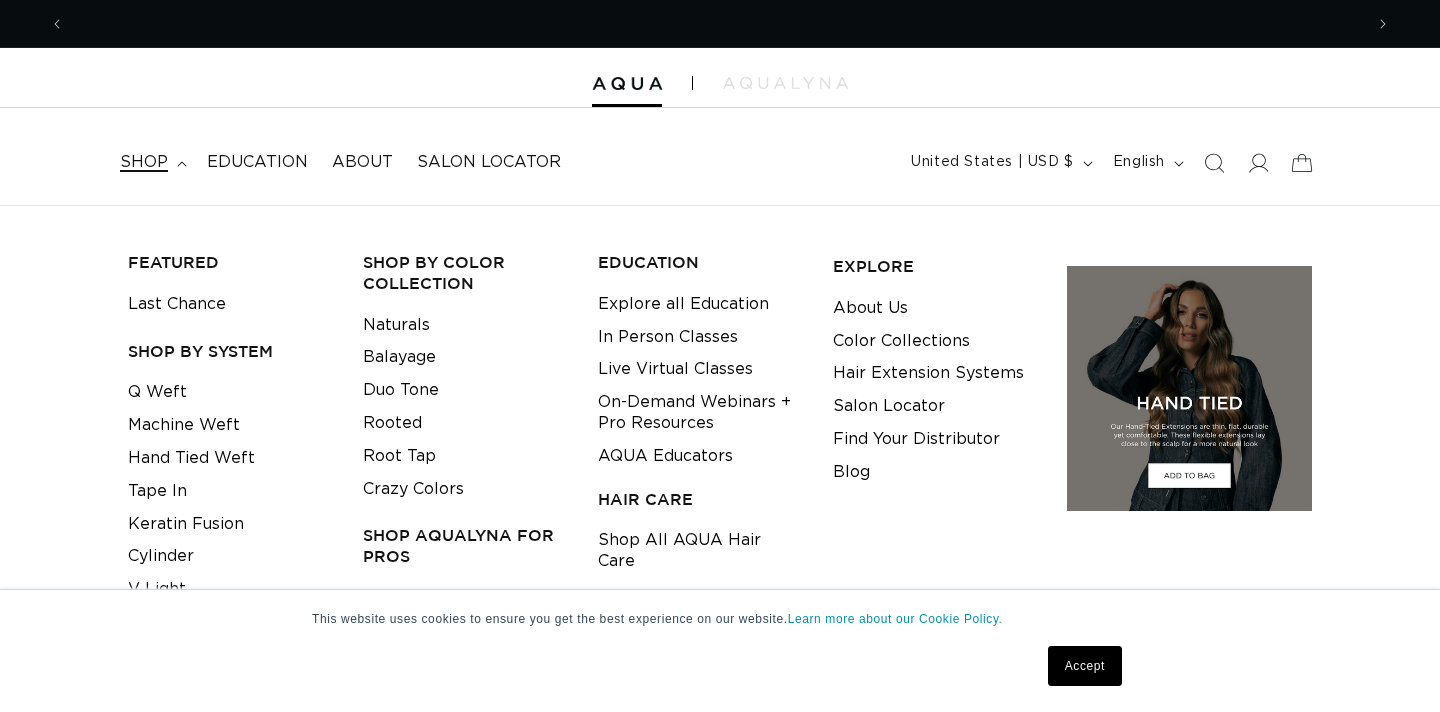 scroll, scrollTop: 0, scrollLeft: 0, axis: both 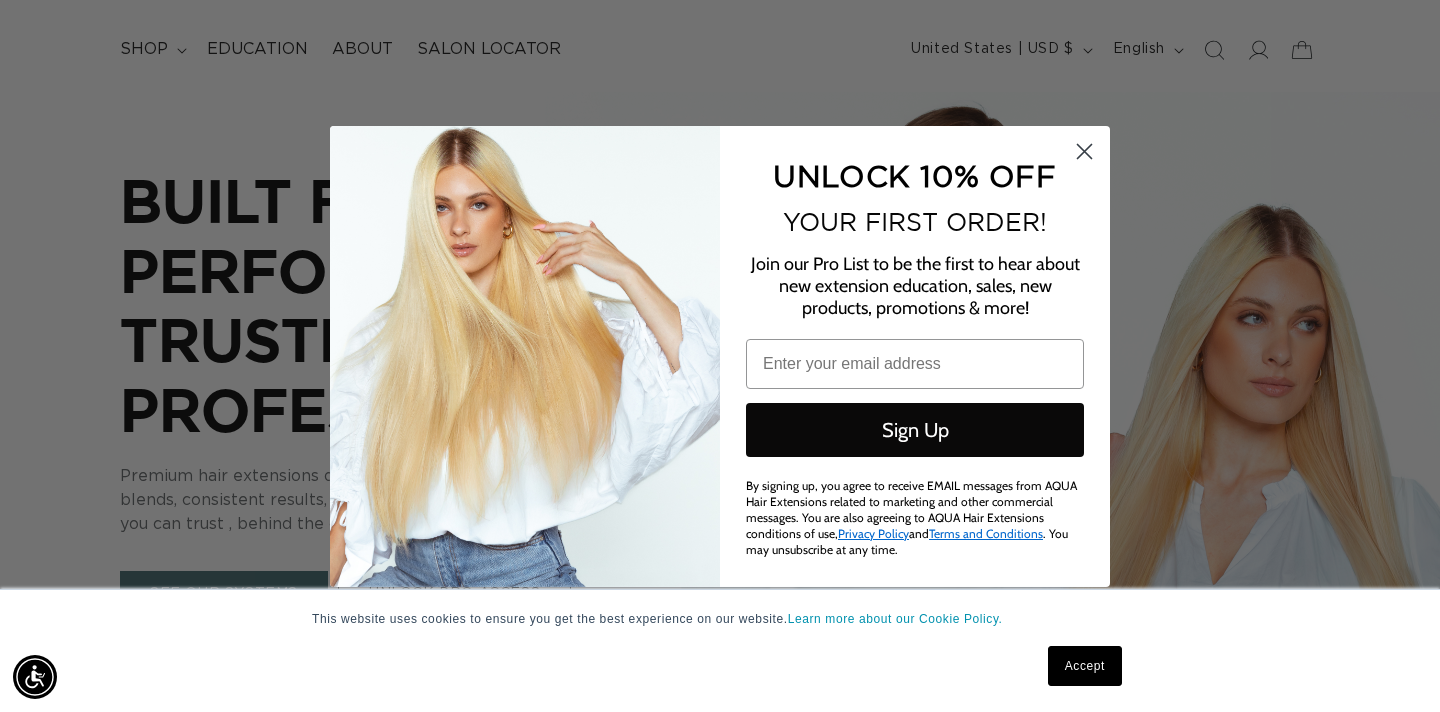 click 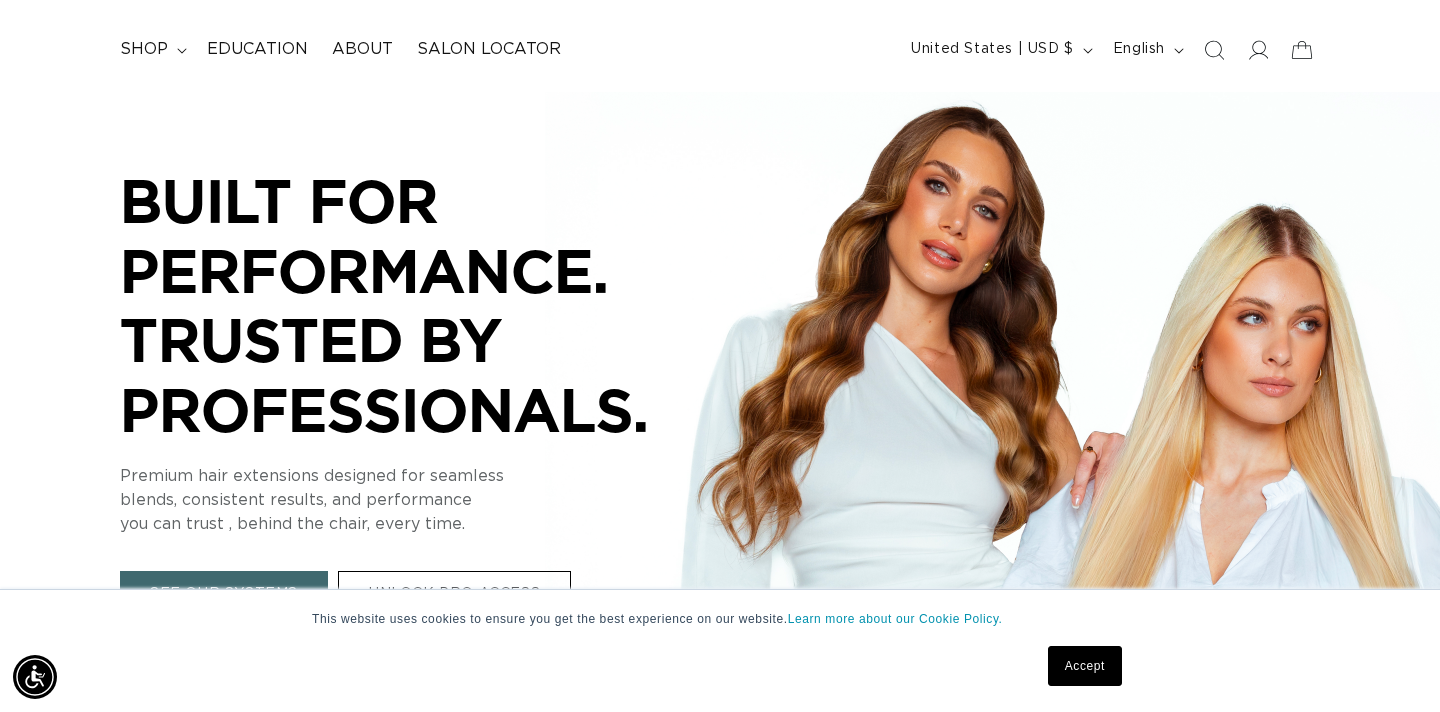 scroll, scrollTop: 0, scrollLeft: 1298, axis: horizontal 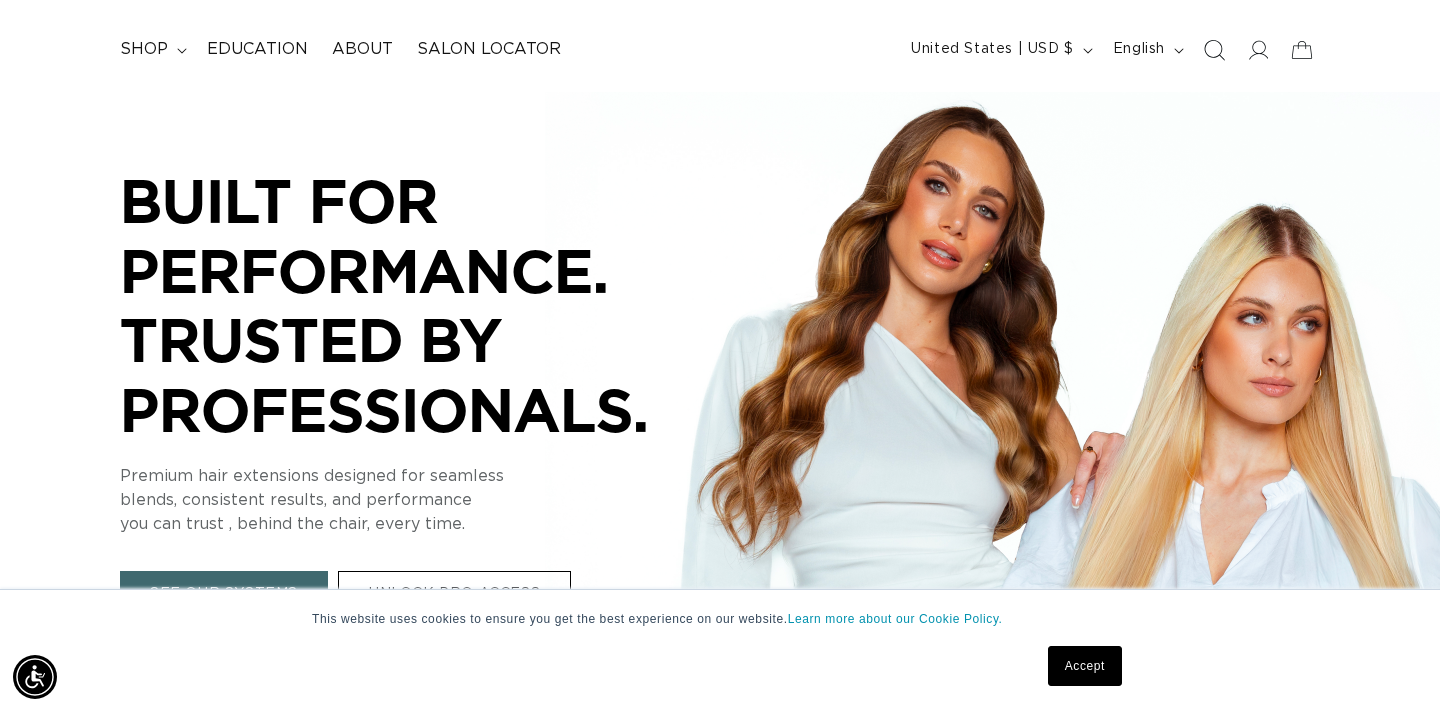 click 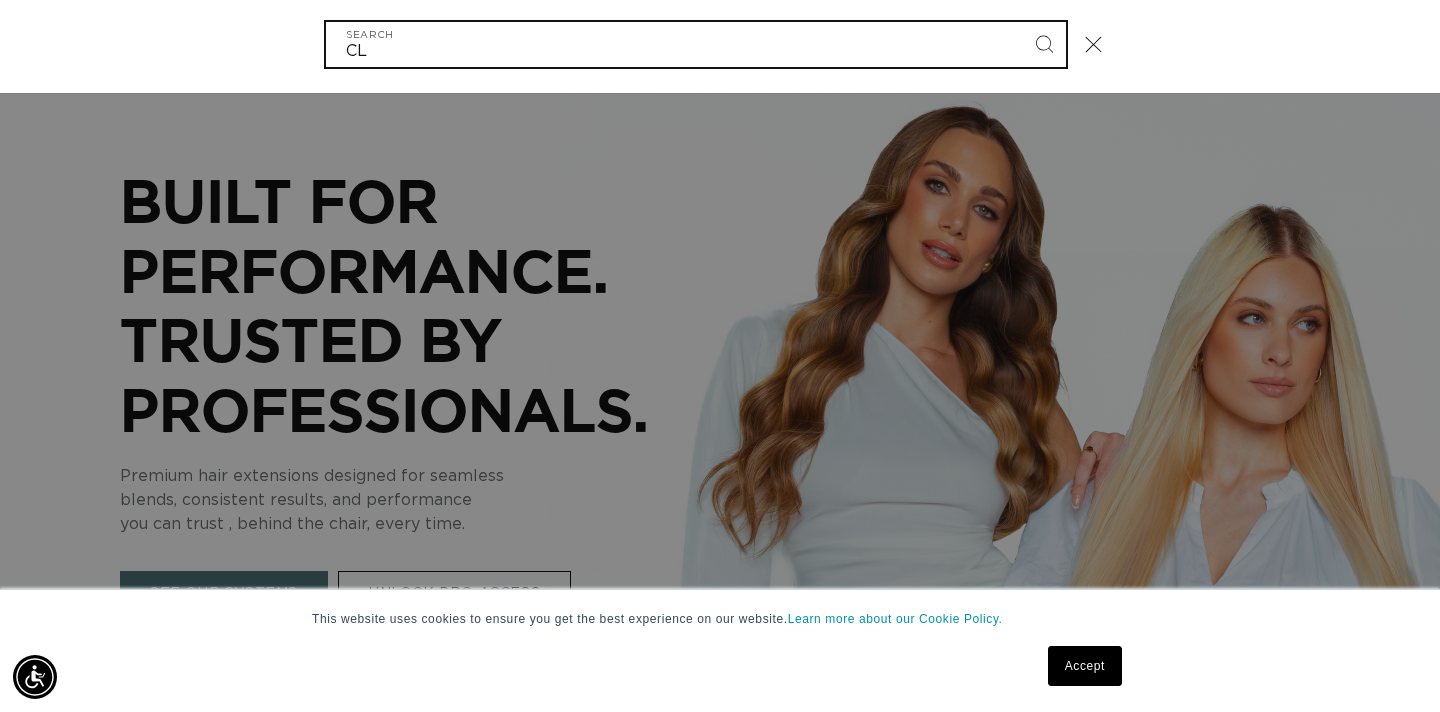 scroll, scrollTop: 0, scrollLeft: 2596, axis: horizontal 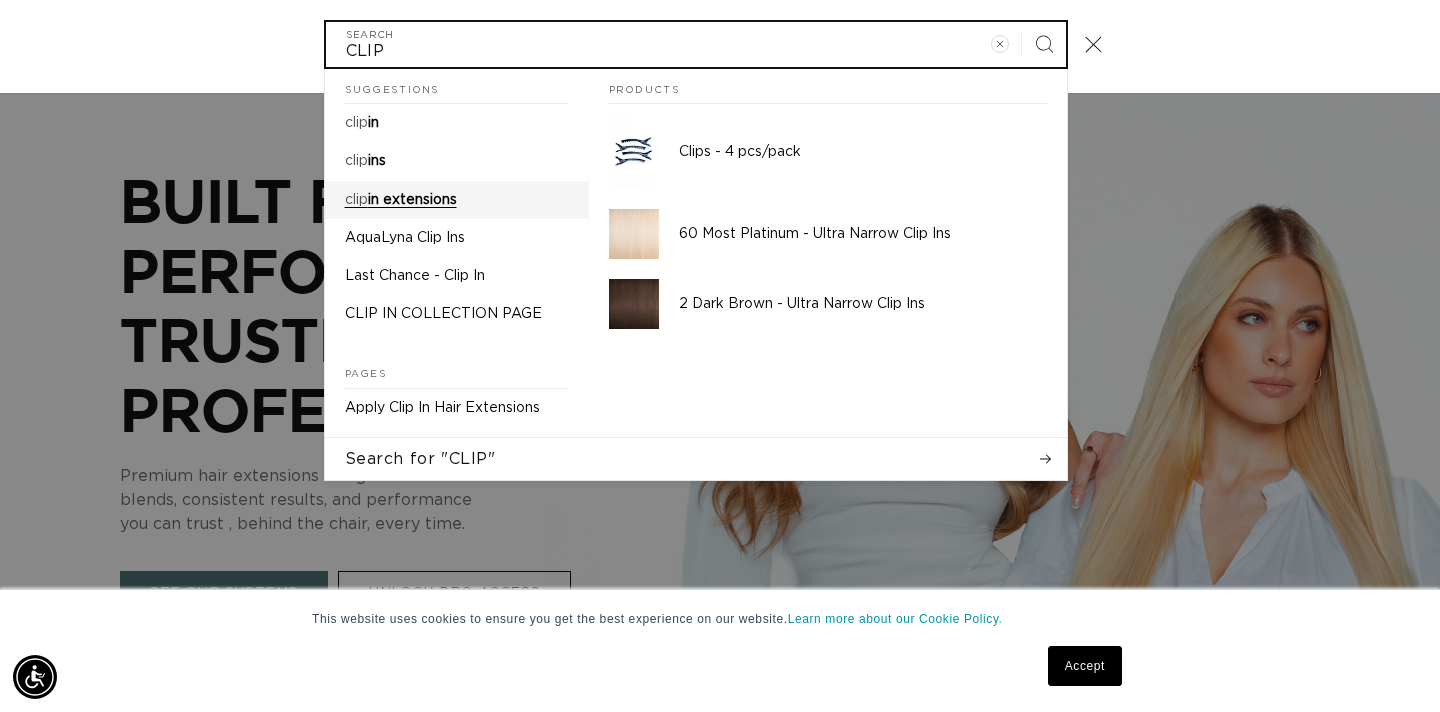 type on "CLIP" 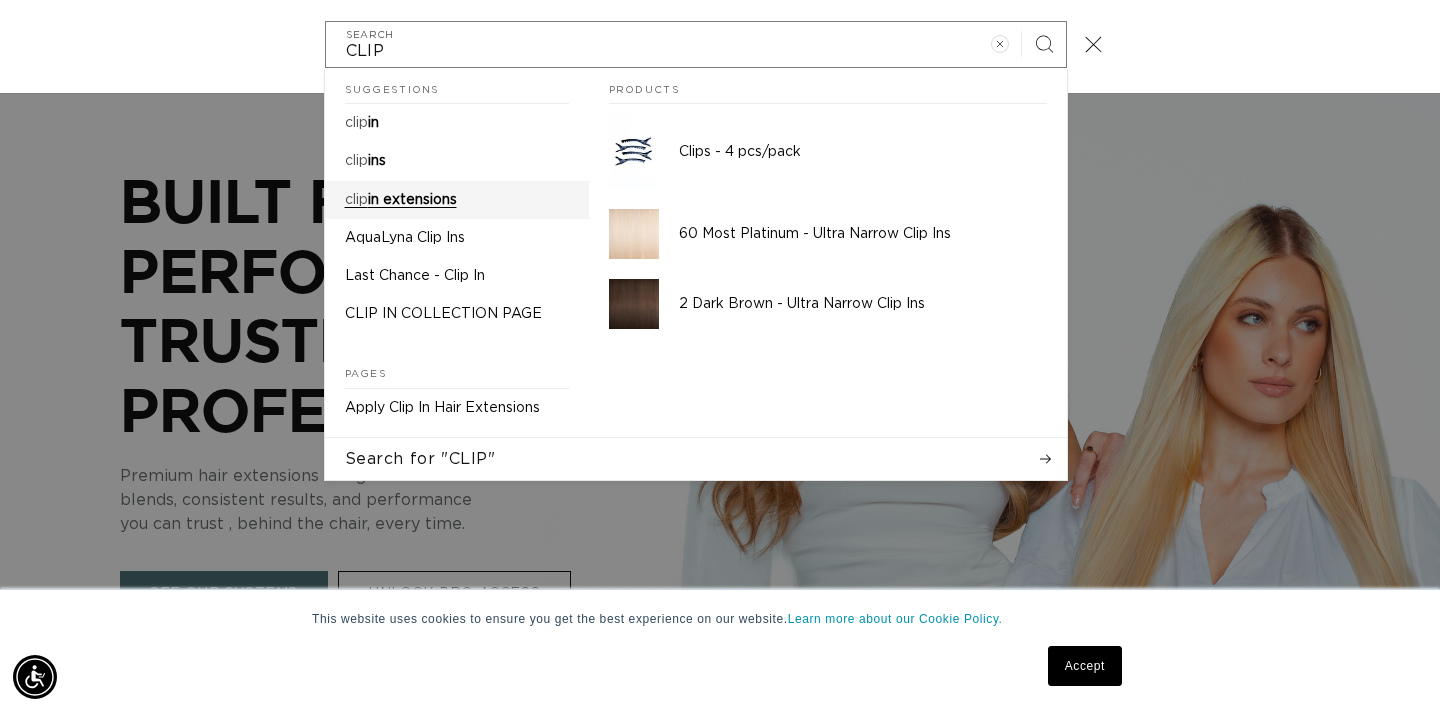 click on "in extensions" at bounding box center (412, 200) 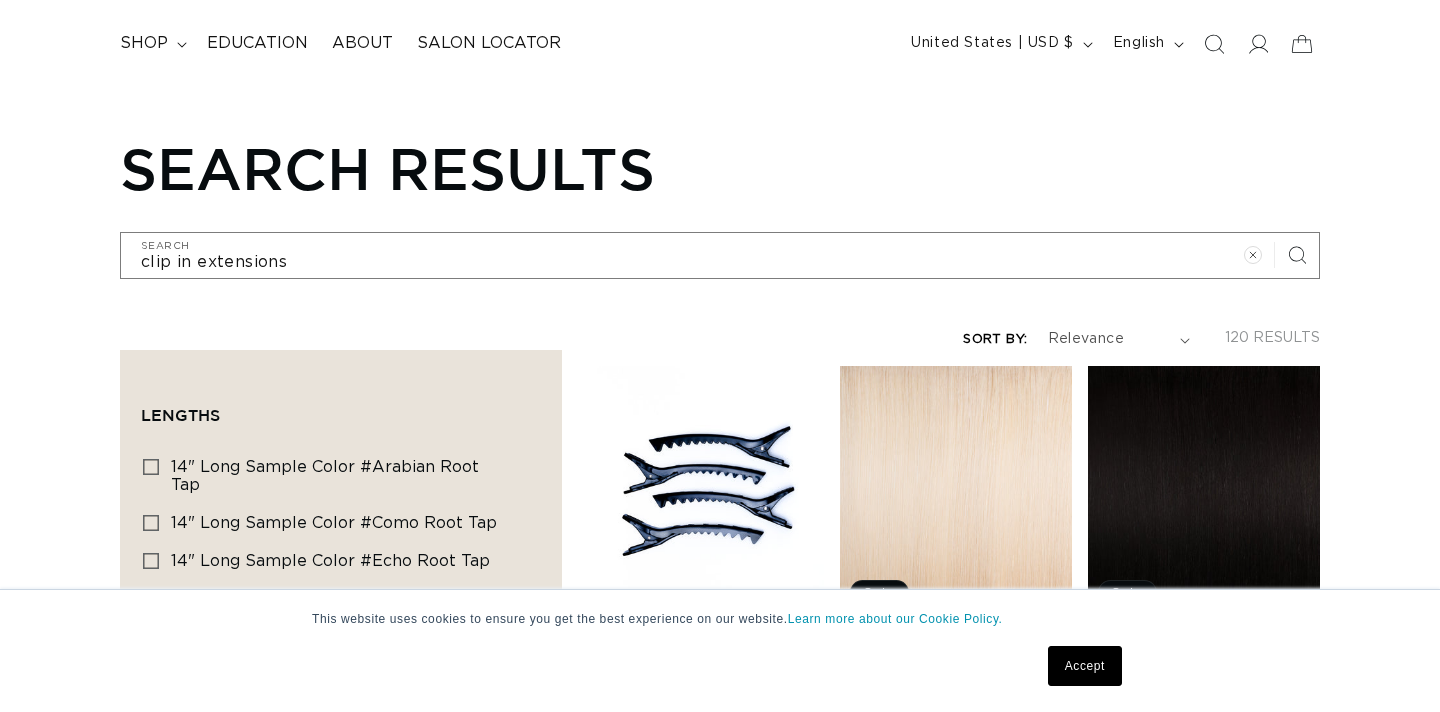 scroll, scrollTop: 146, scrollLeft: 0, axis: vertical 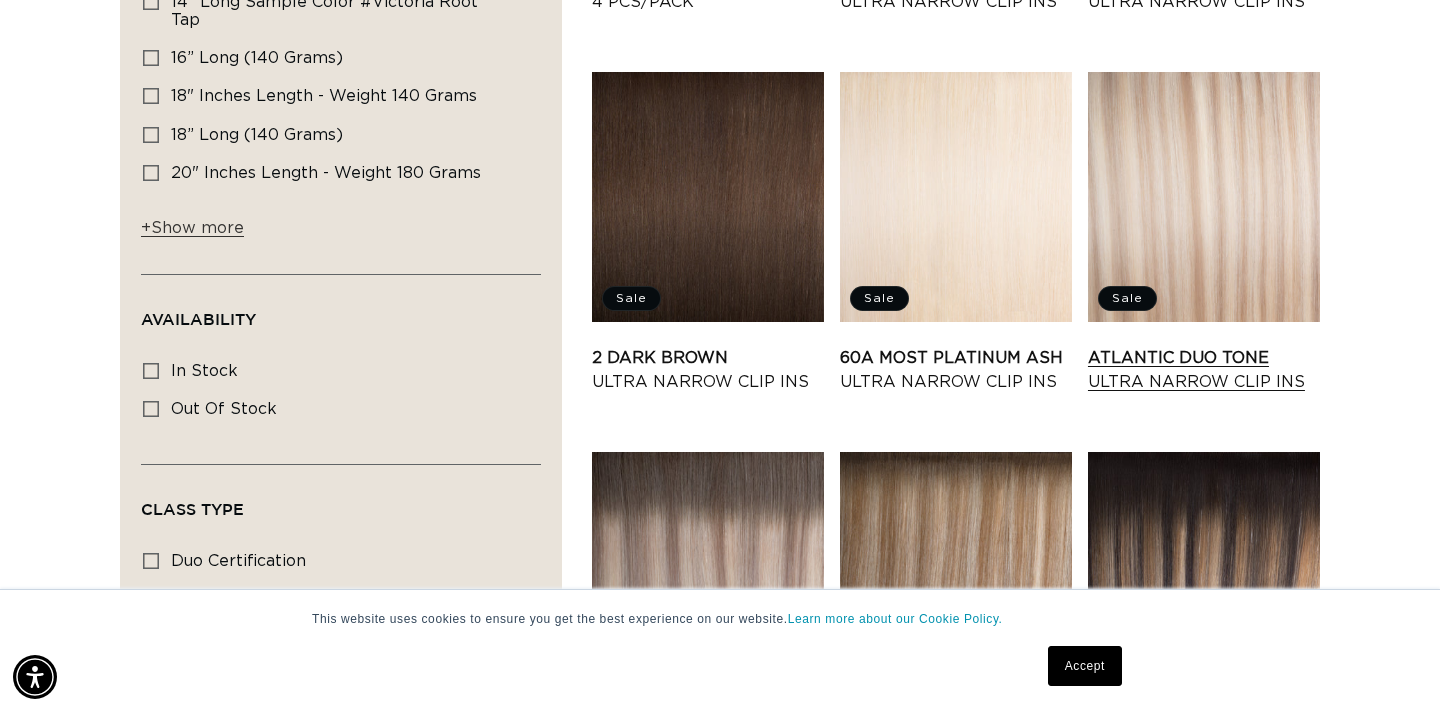 click on "Atlantic Duo Tone
Ultra Narrow Clip Ins" at bounding box center (1204, 370) 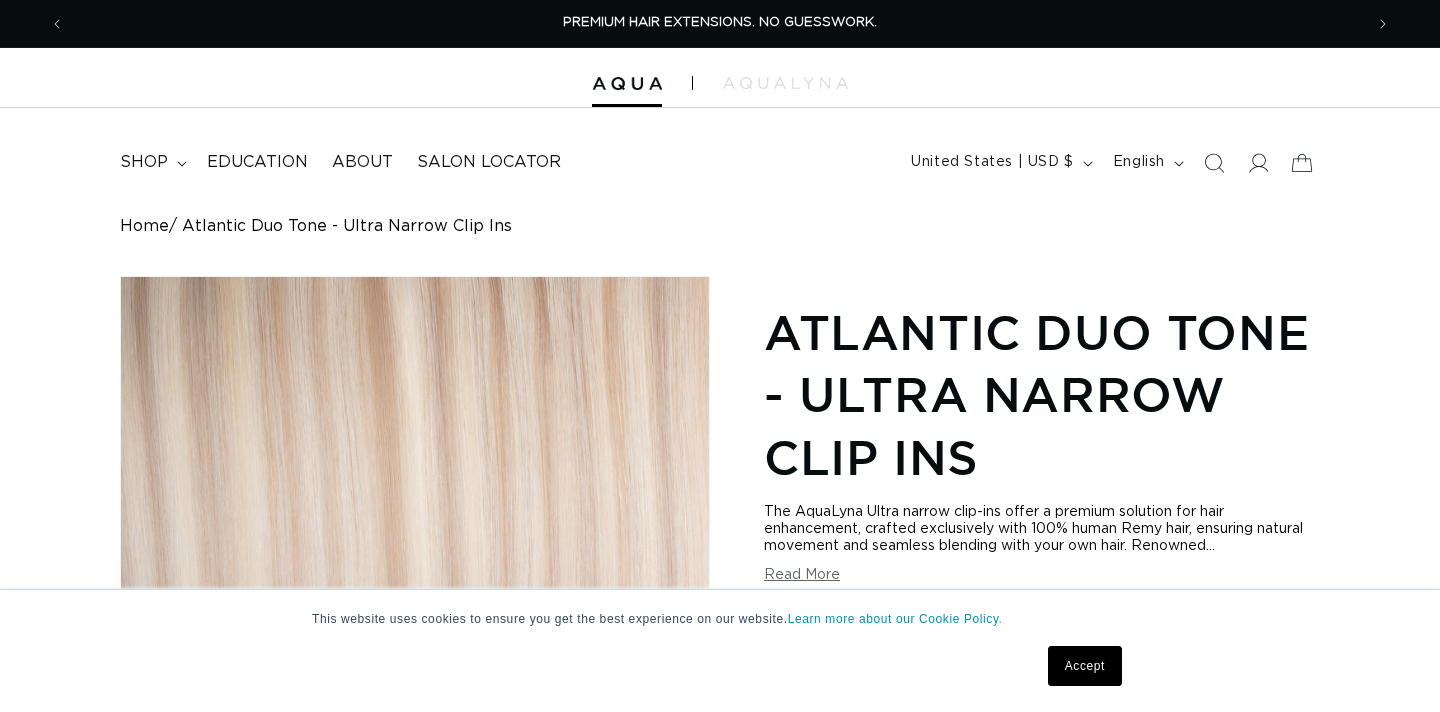 scroll, scrollTop: 87, scrollLeft: 0, axis: vertical 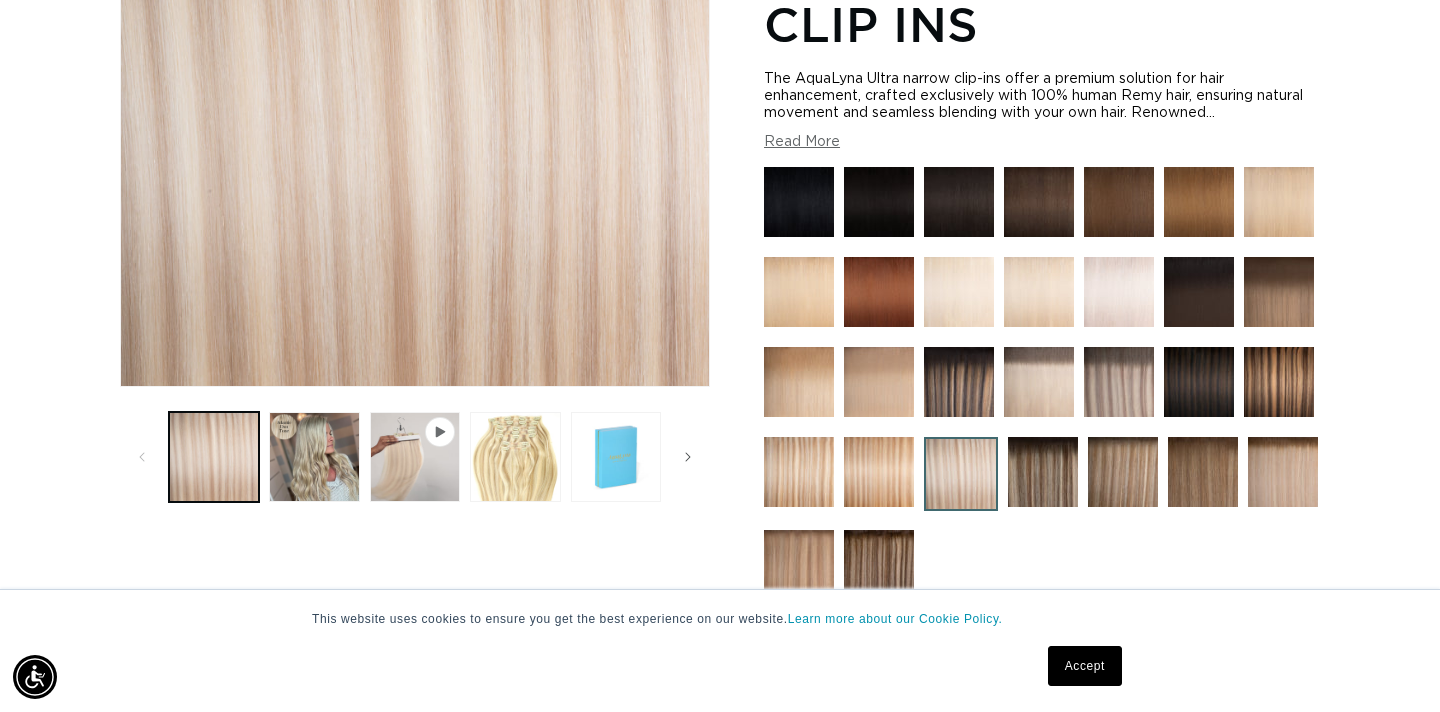 click on "Read More" at bounding box center [802, 142] 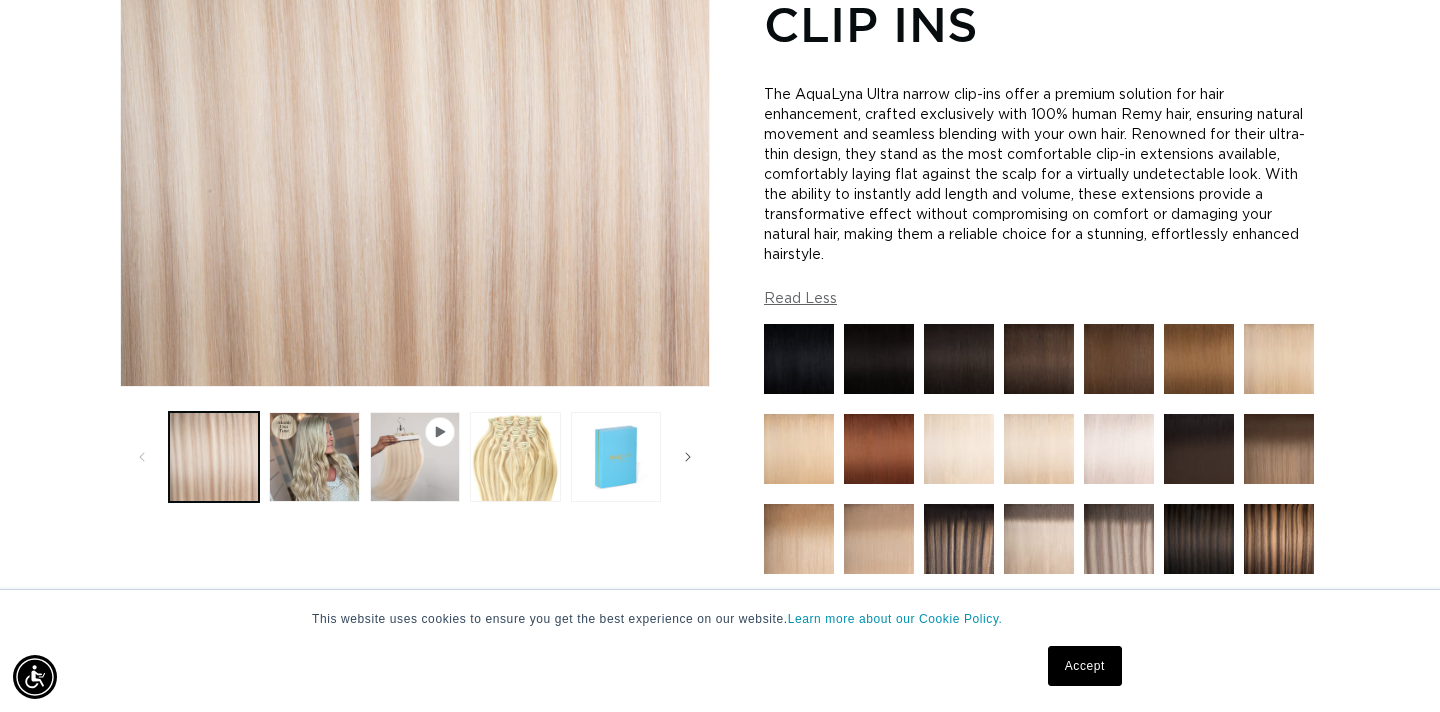scroll, scrollTop: 0, scrollLeft: 0, axis: both 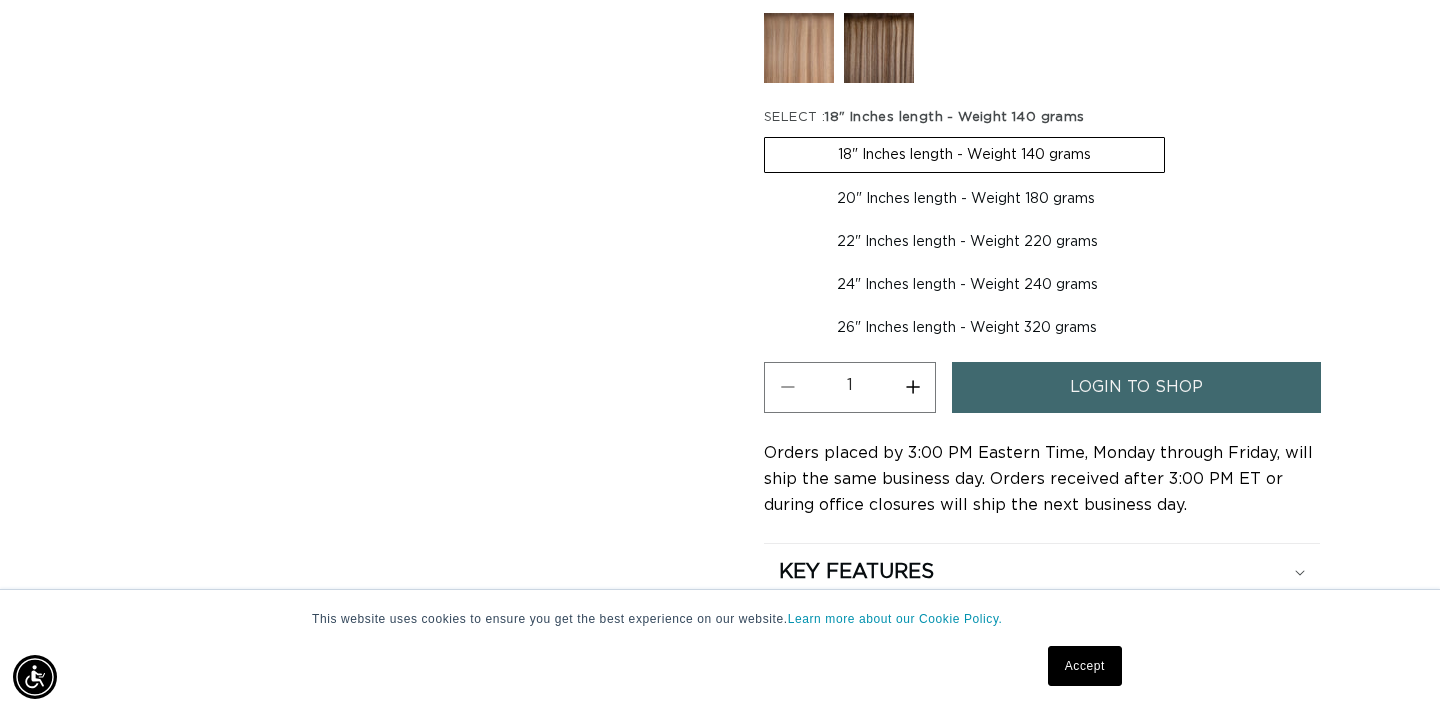 click on "login to shop" at bounding box center [1136, 387] 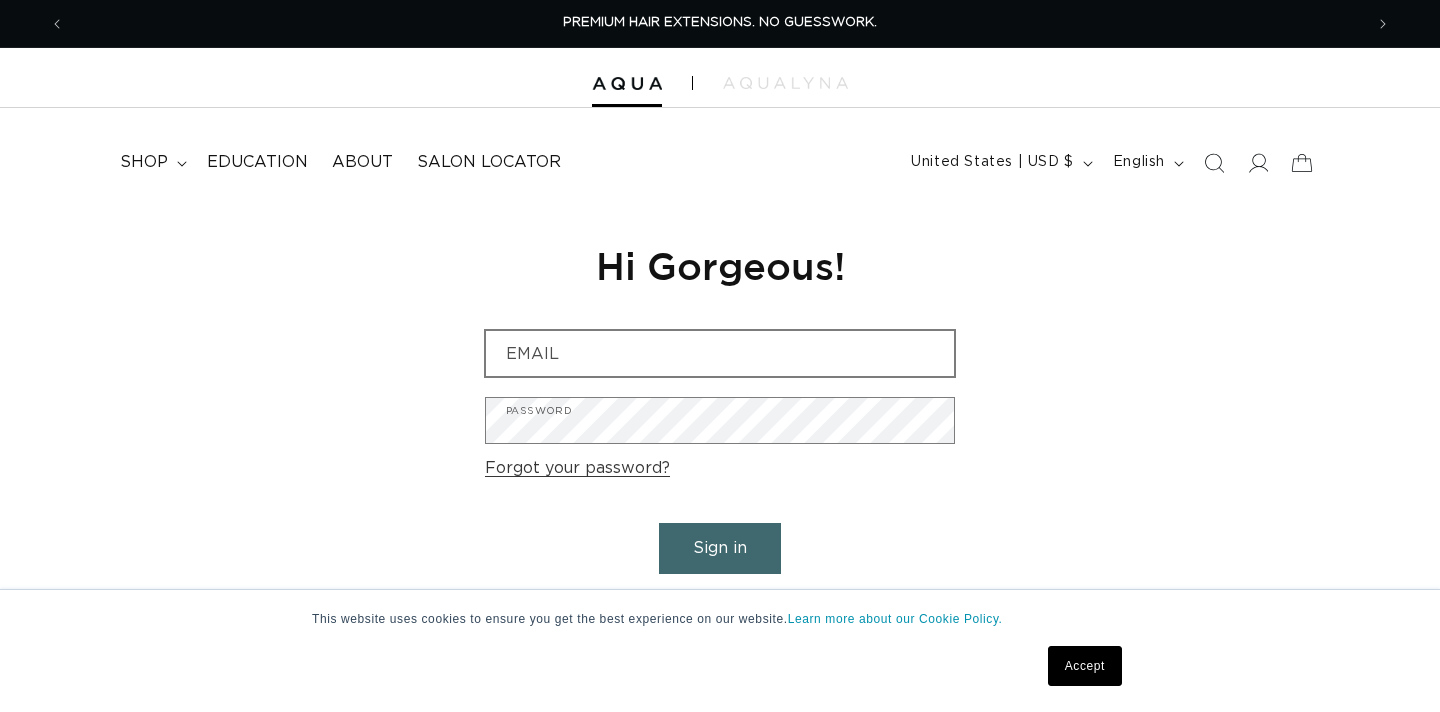 scroll, scrollTop: 0, scrollLeft: 0, axis: both 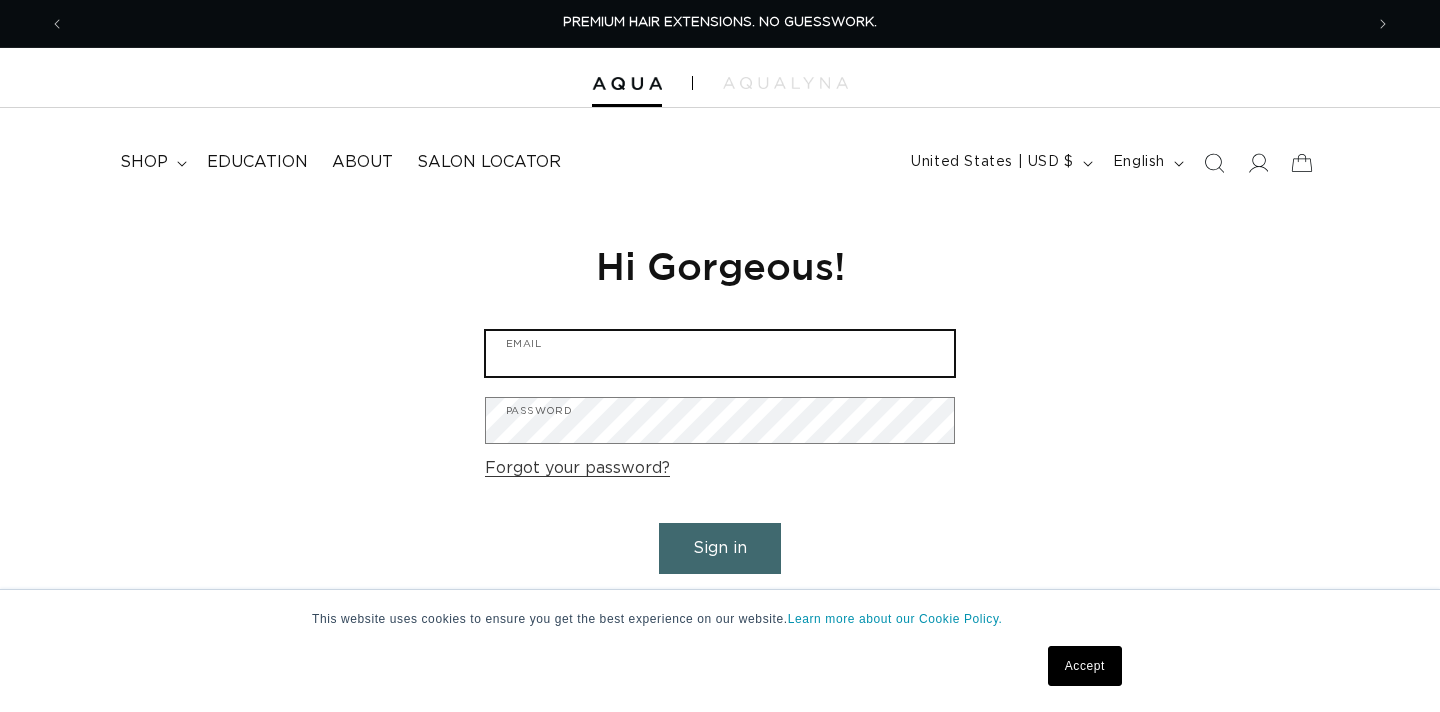 type on "caitie.norman@gmail.com" 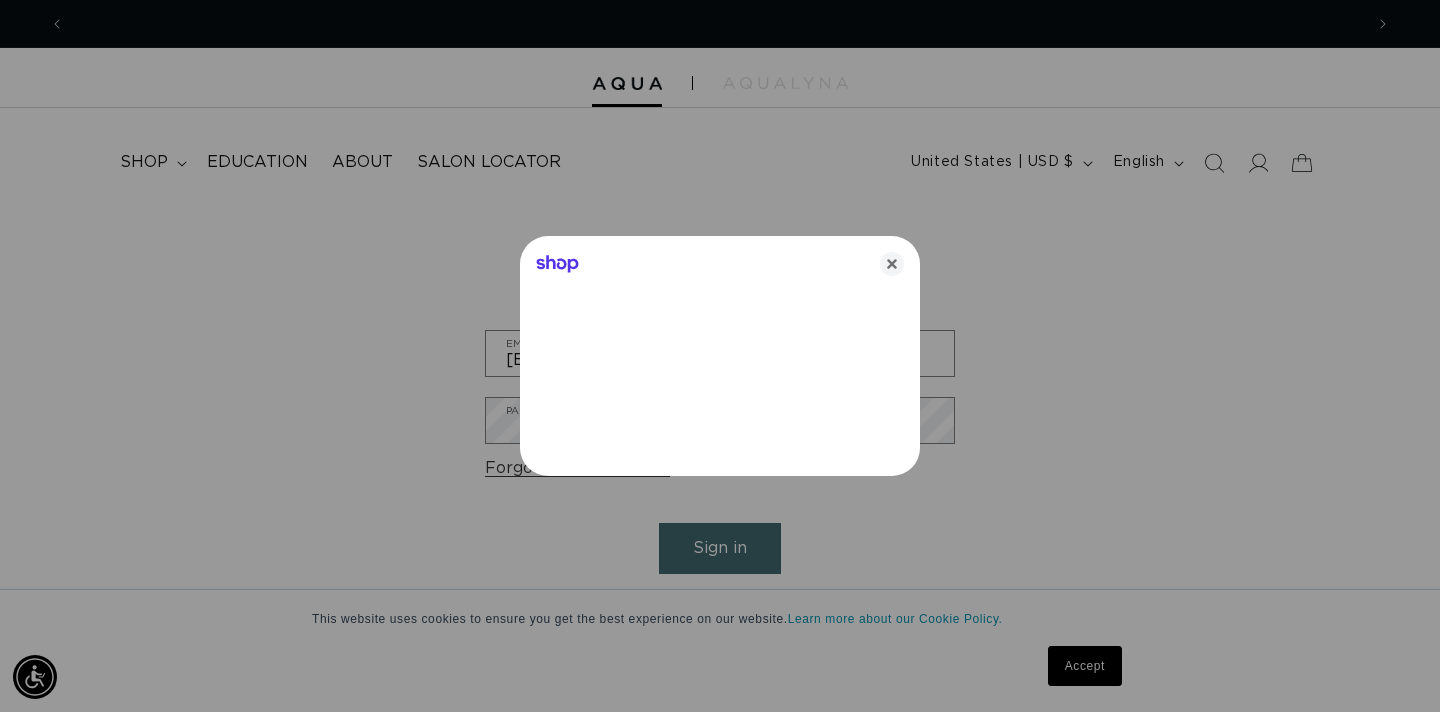 click at bounding box center (720, 356) 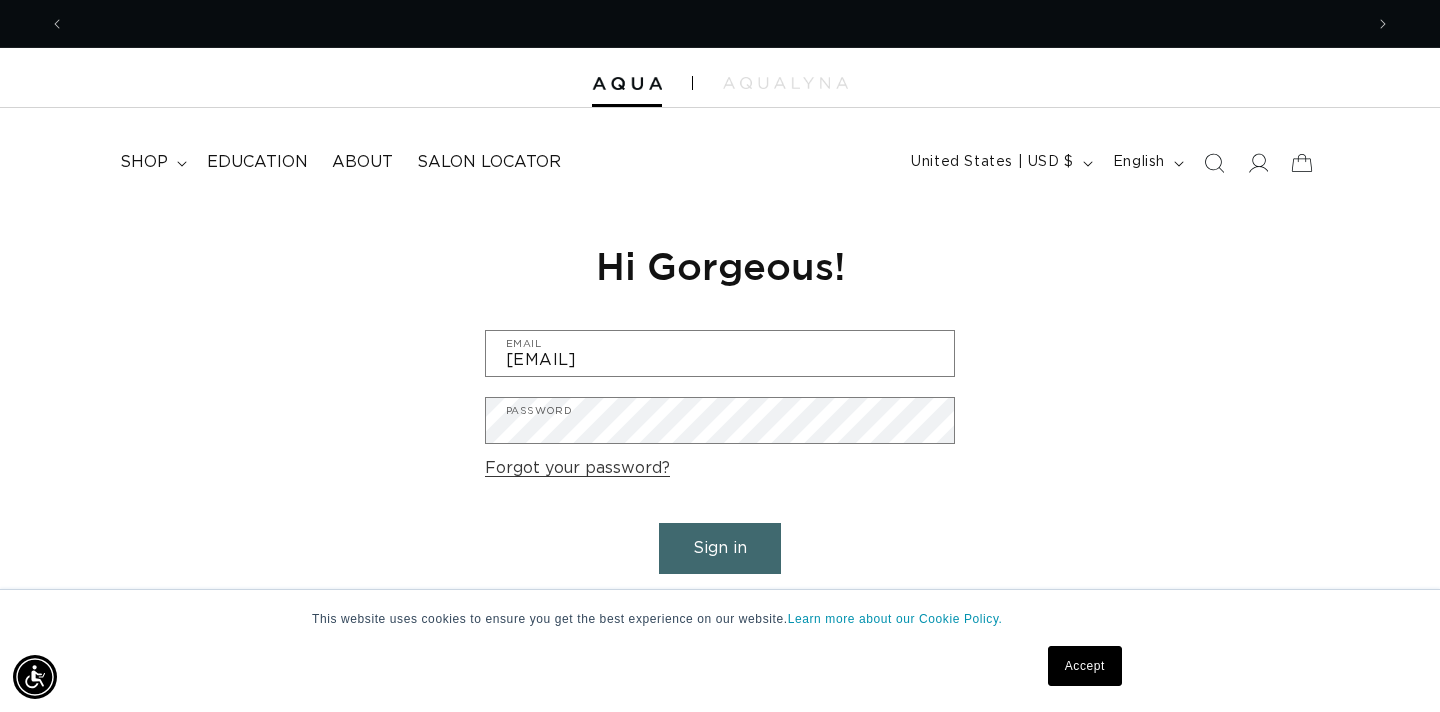 scroll, scrollTop: 0, scrollLeft: 1298, axis: horizontal 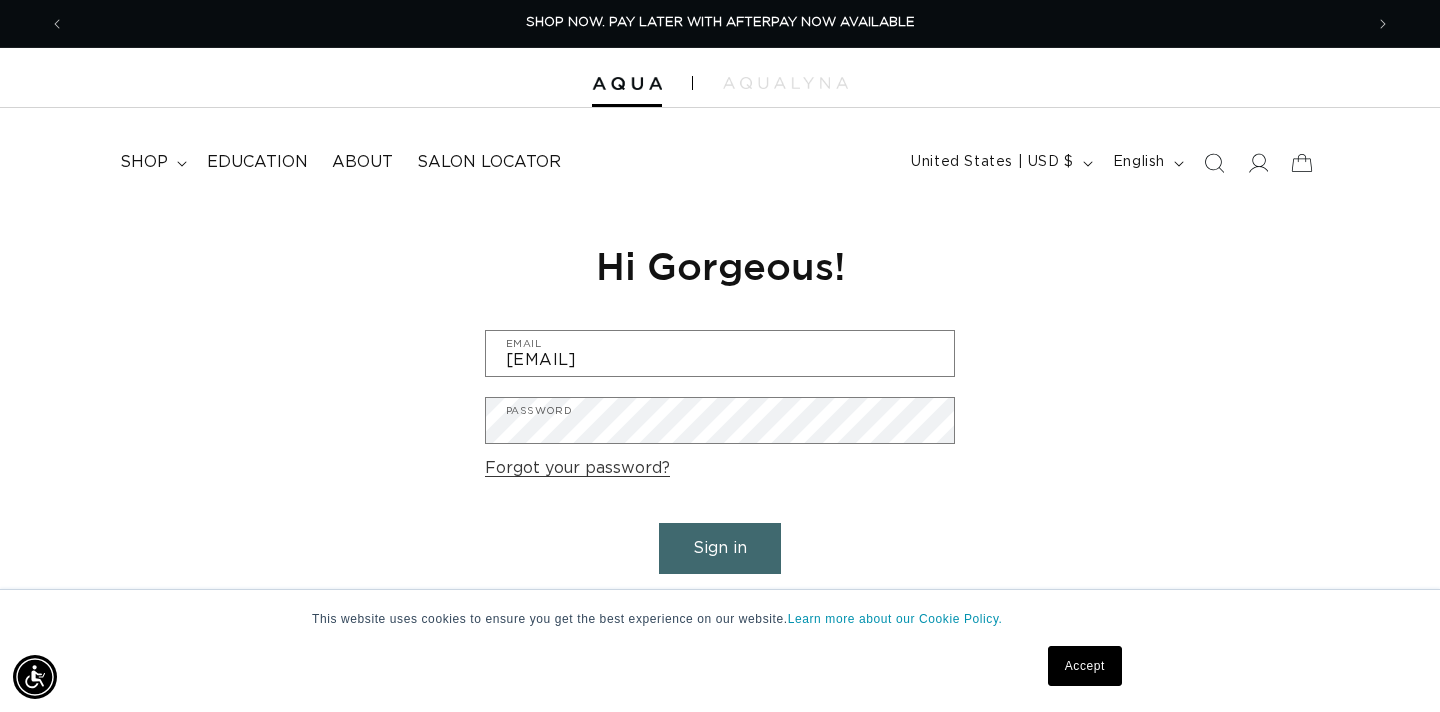 click on "Sign in" at bounding box center [720, 548] 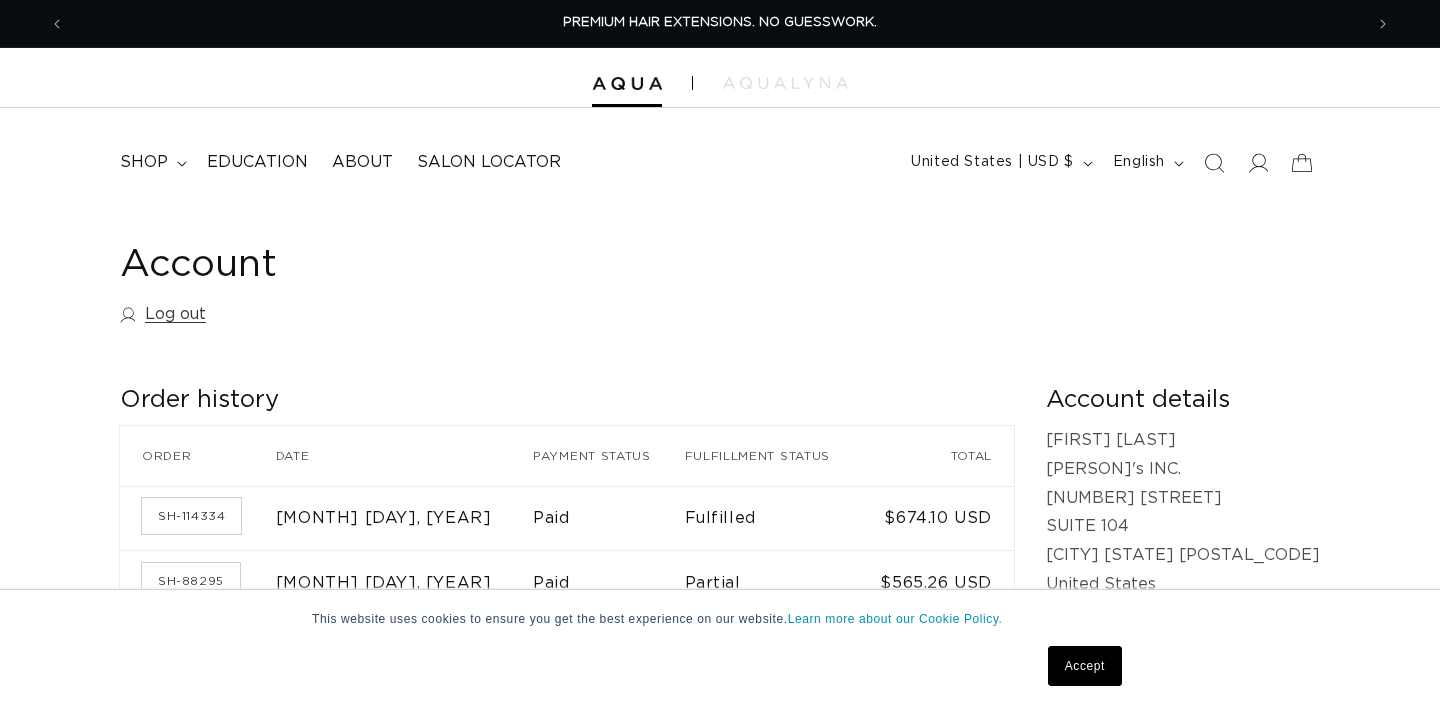 scroll, scrollTop: 0, scrollLeft: 0, axis: both 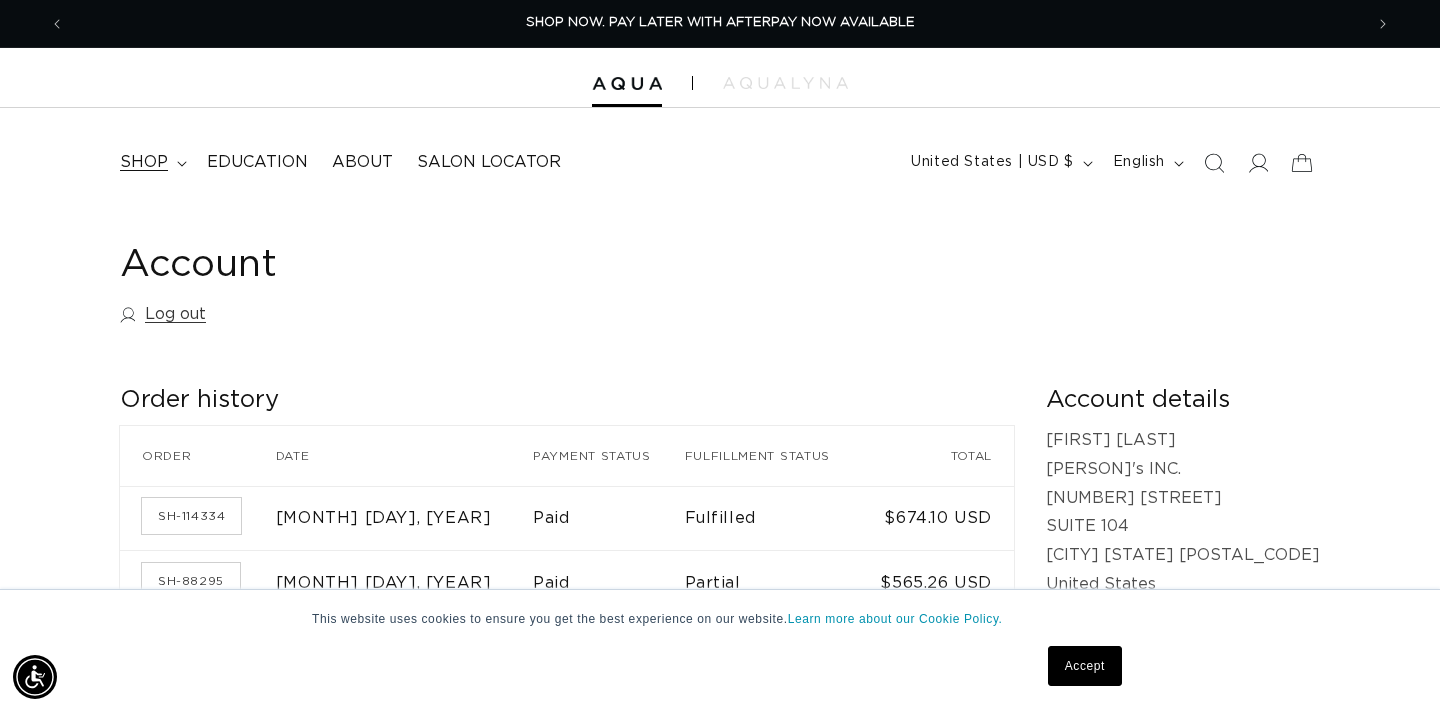 click on "shop" at bounding box center [151, 162] 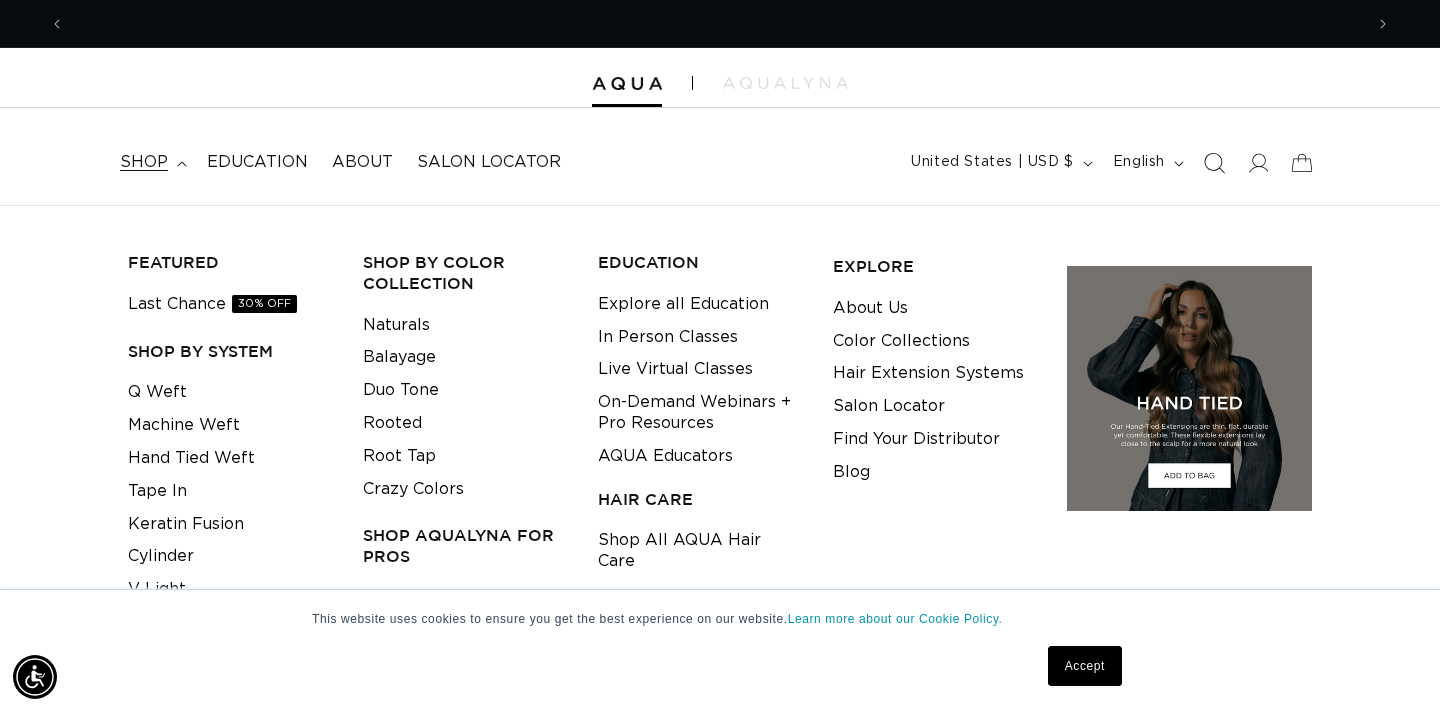 scroll, scrollTop: 0, scrollLeft: 2596, axis: horizontal 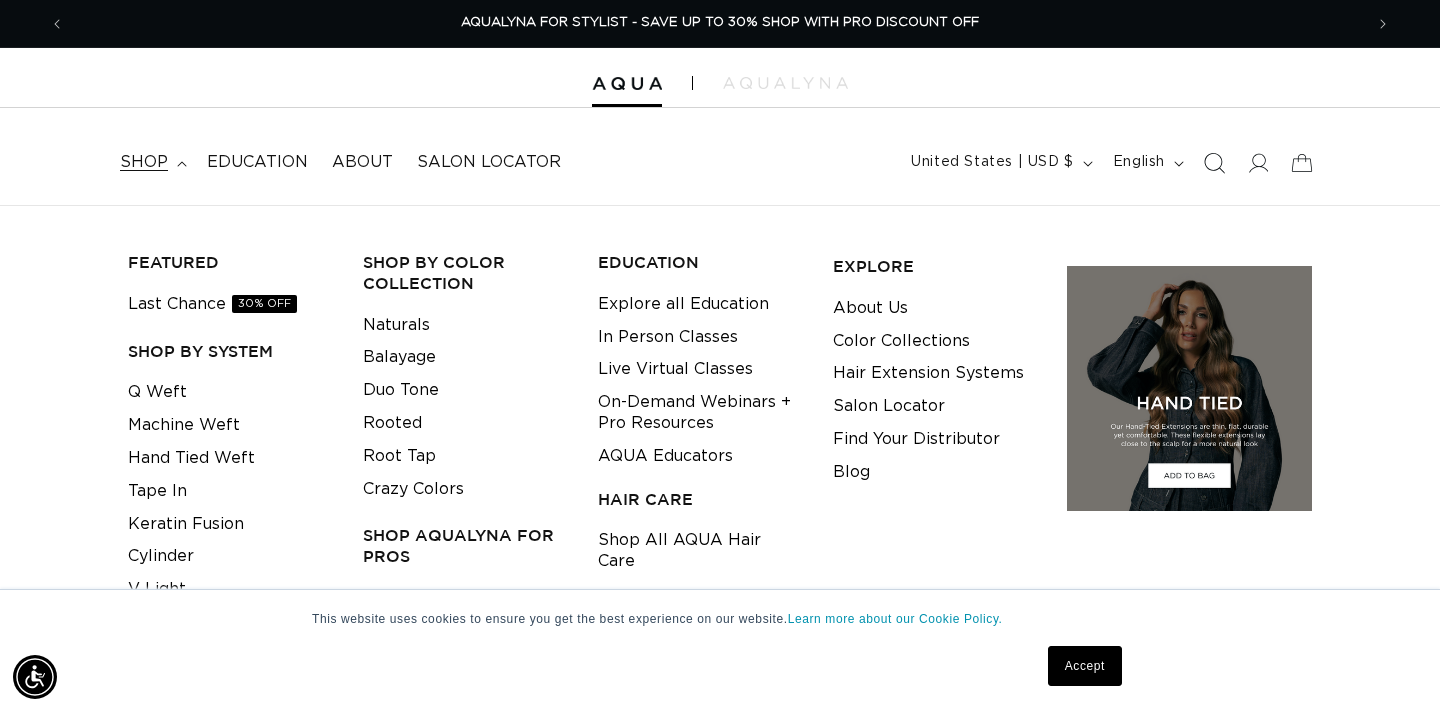 click 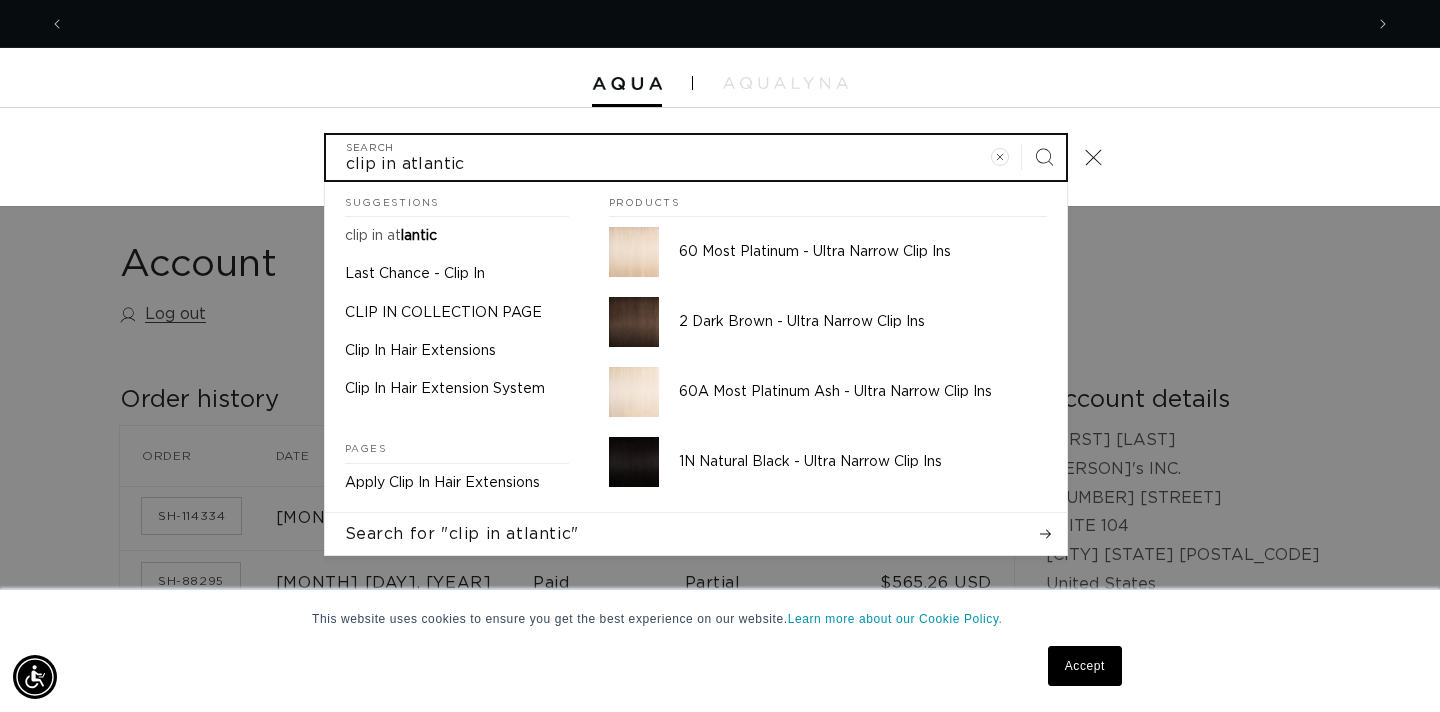 scroll, scrollTop: 0, scrollLeft: 1298, axis: horizontal 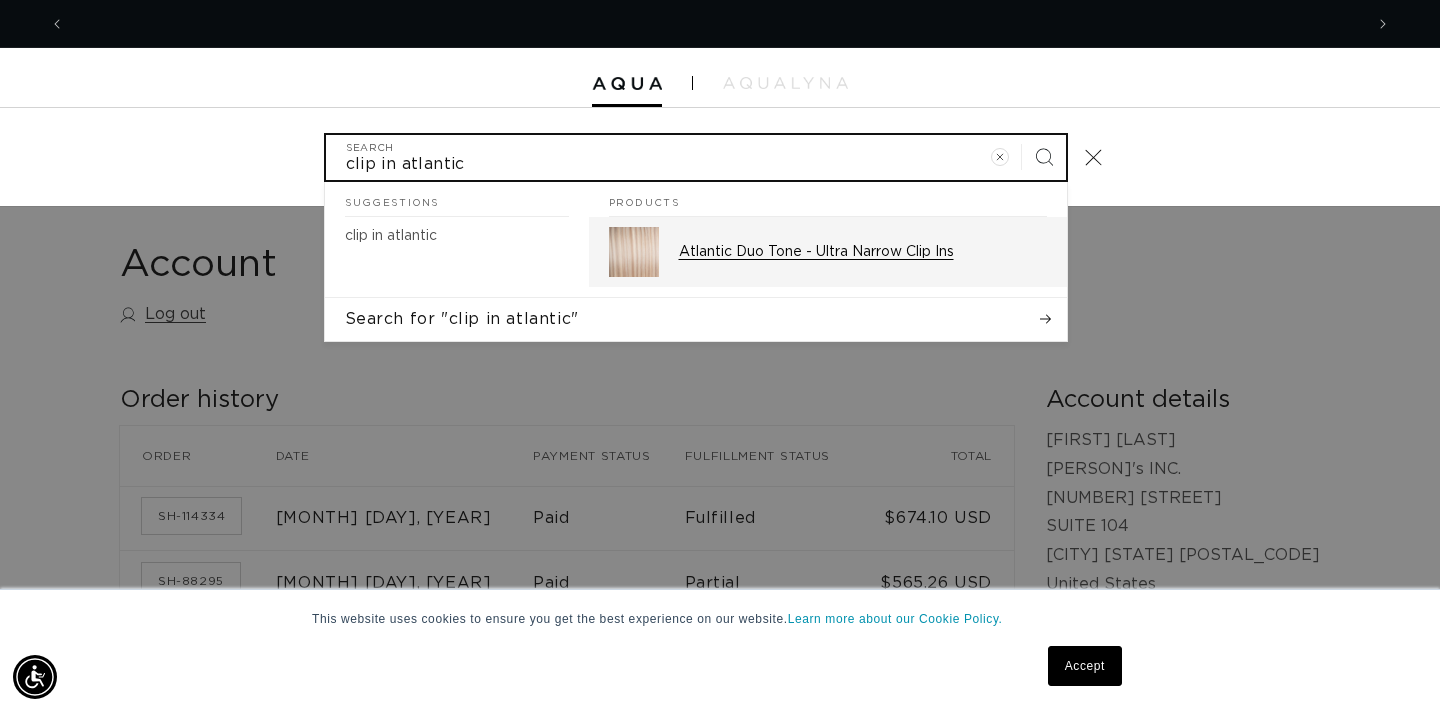 type on "clip in atlantic" 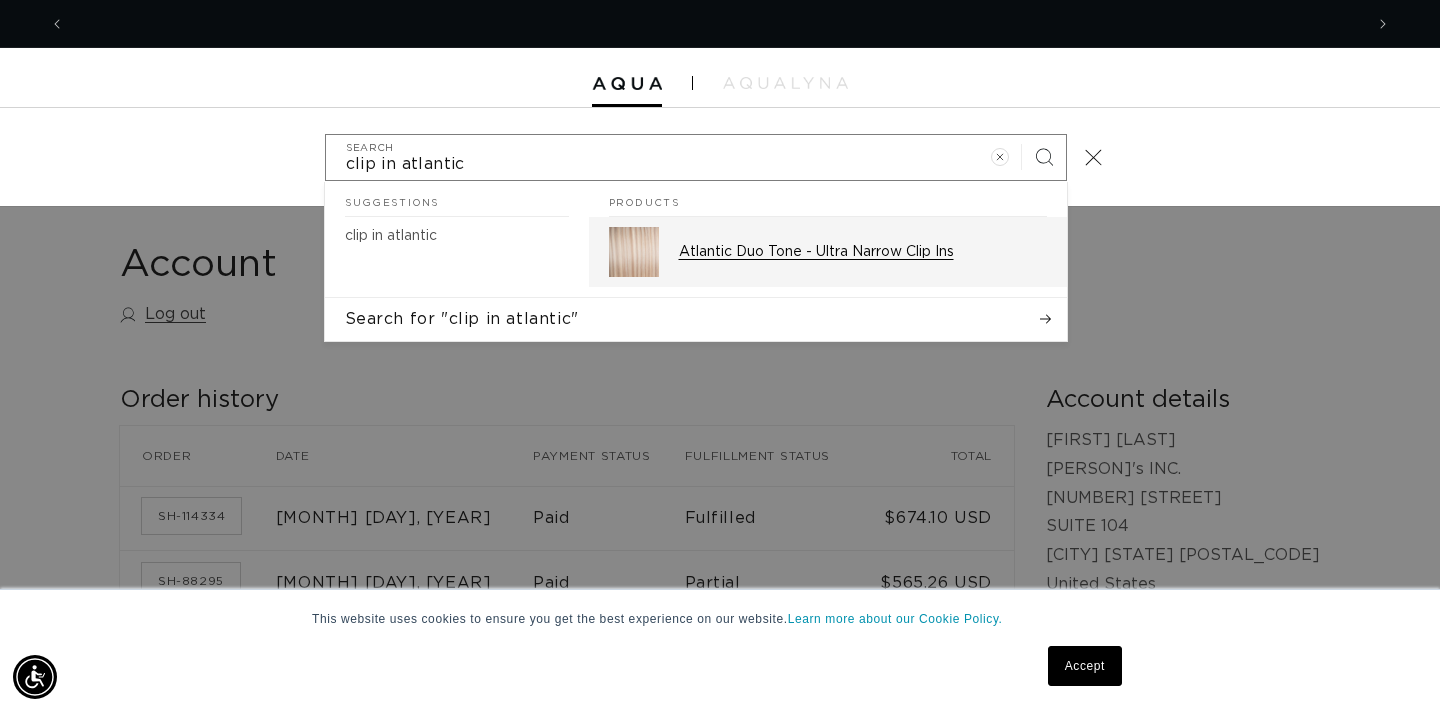 click on "Atlantic Duo Tone - Ultra Narrow Clip Ins" at bounding box center (863, 252) 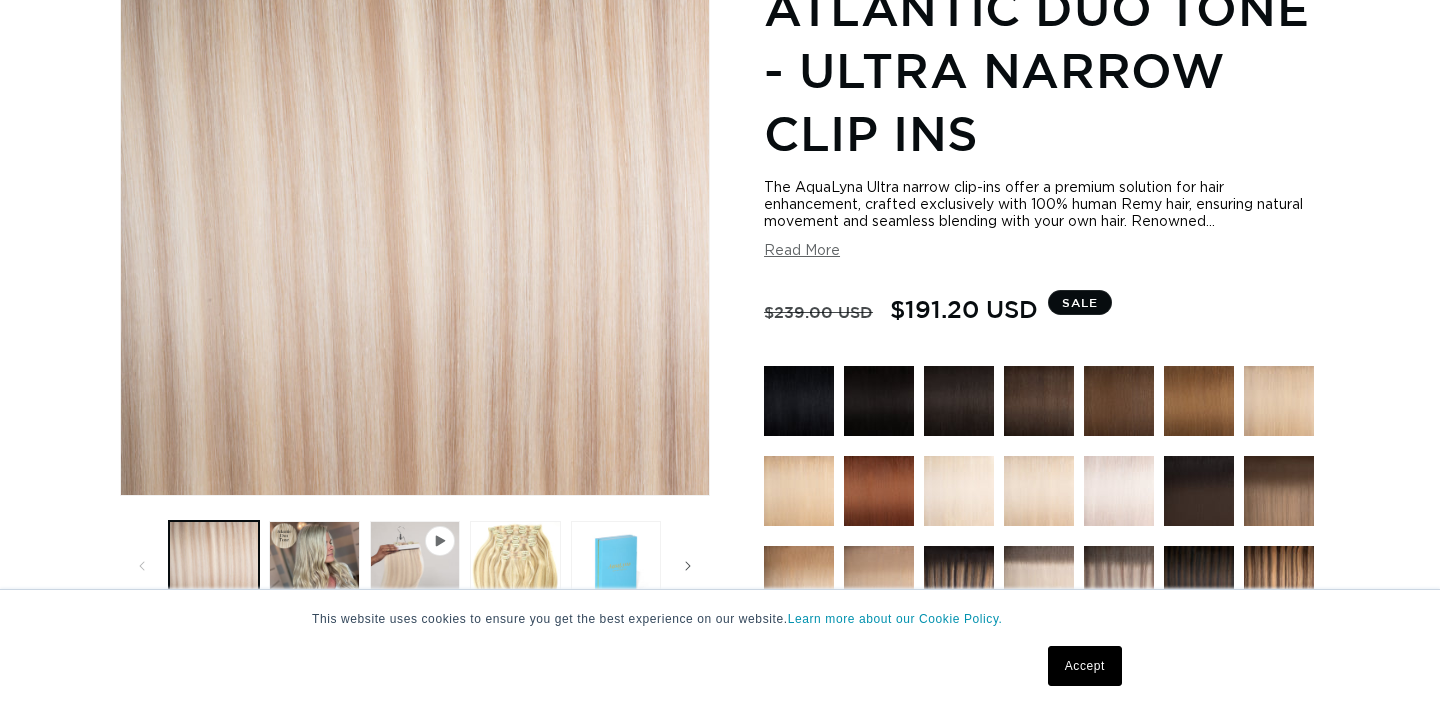 scroll, scrollTop: 333, scrollLeft: 0, axis: vertical 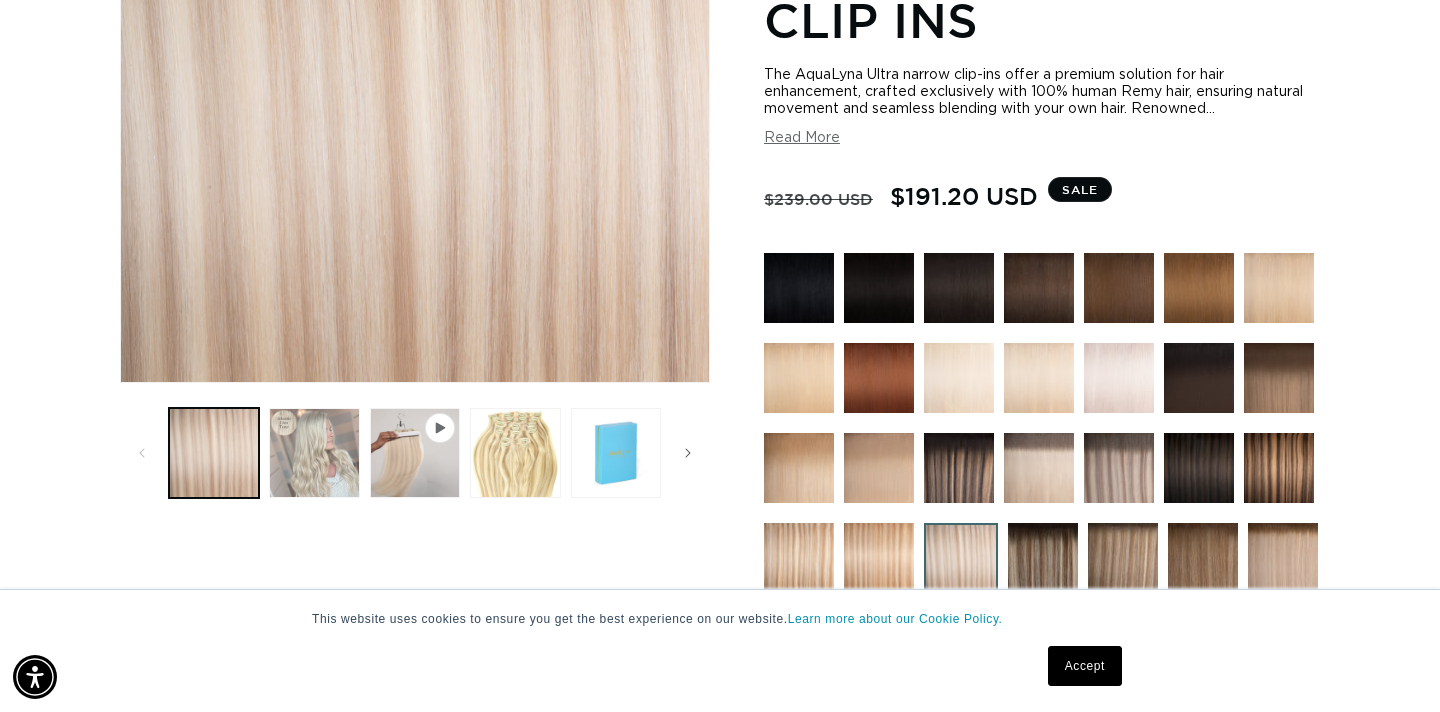 click at bounding box center (314, 453) 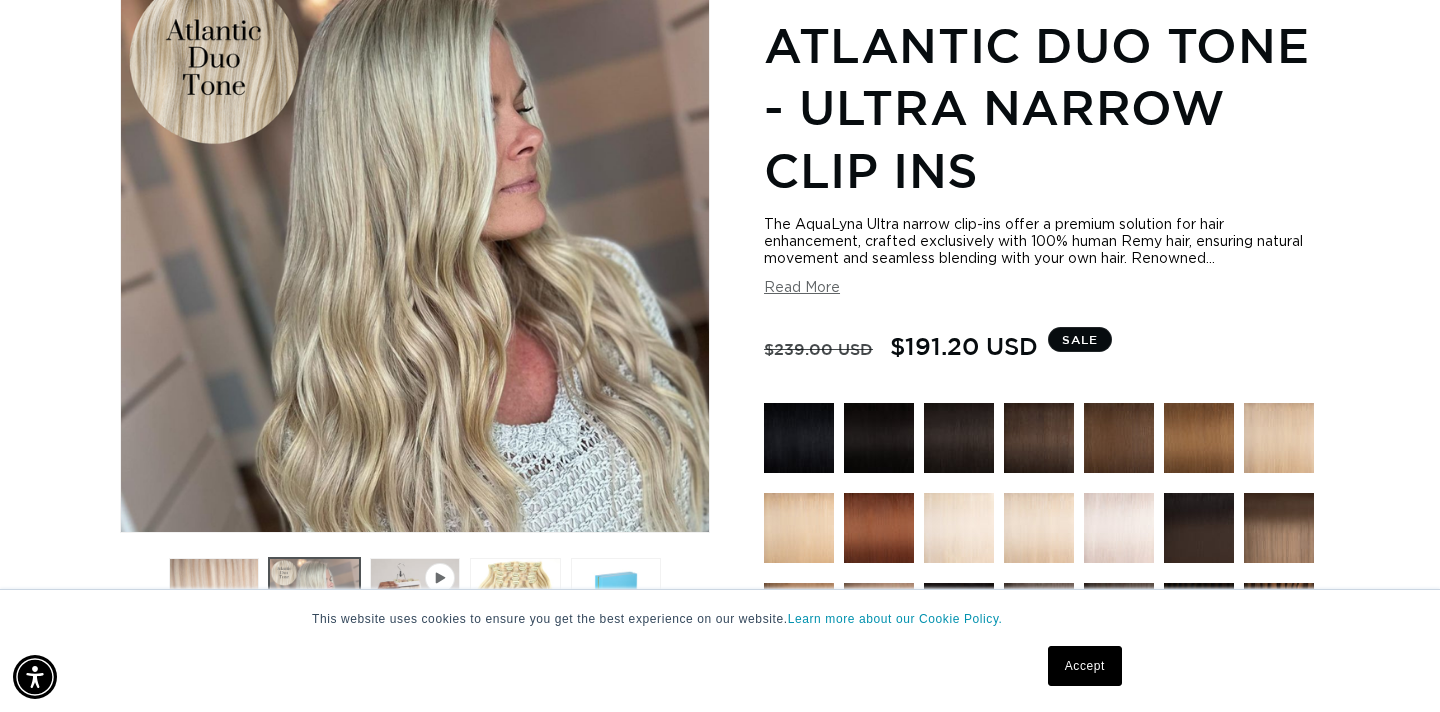 scroll, scrollTop: 274, scrollLeft: 0, axis: vertical 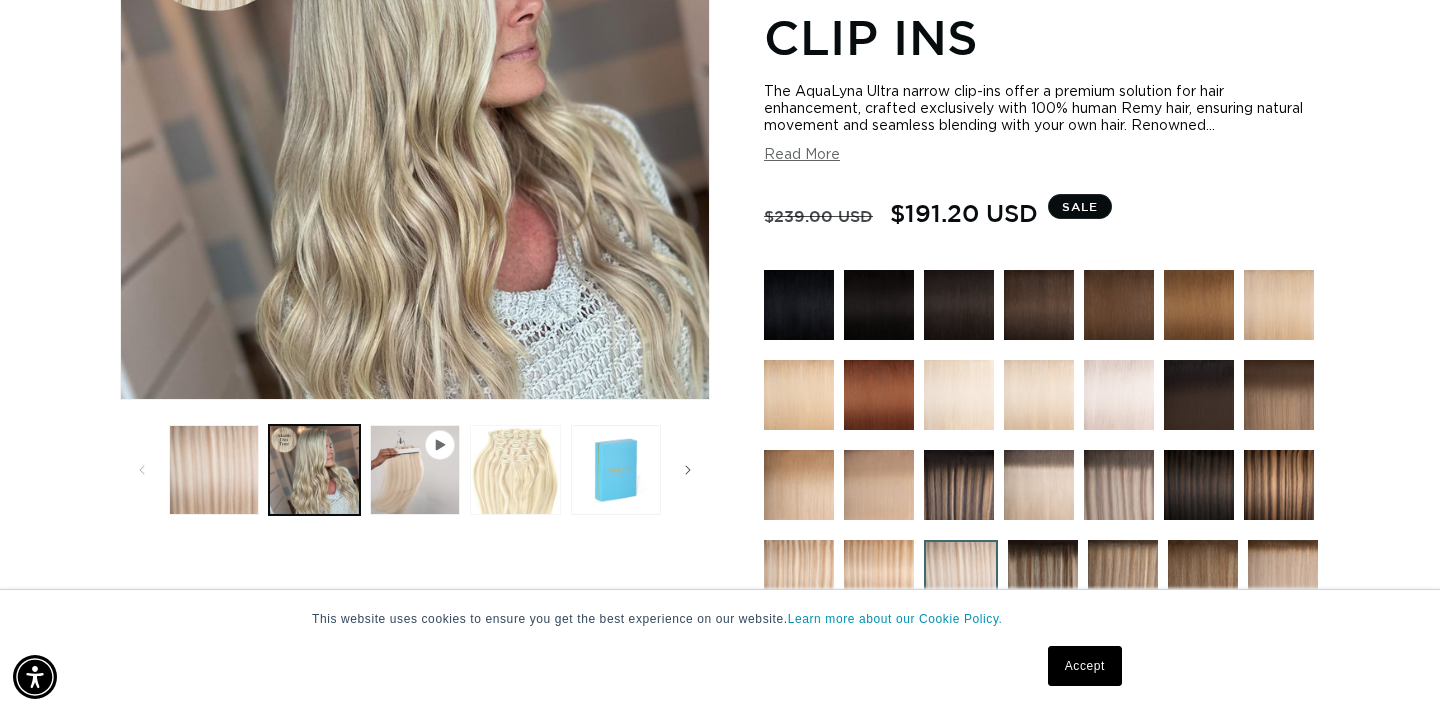 click at bounding box center (515, 470) 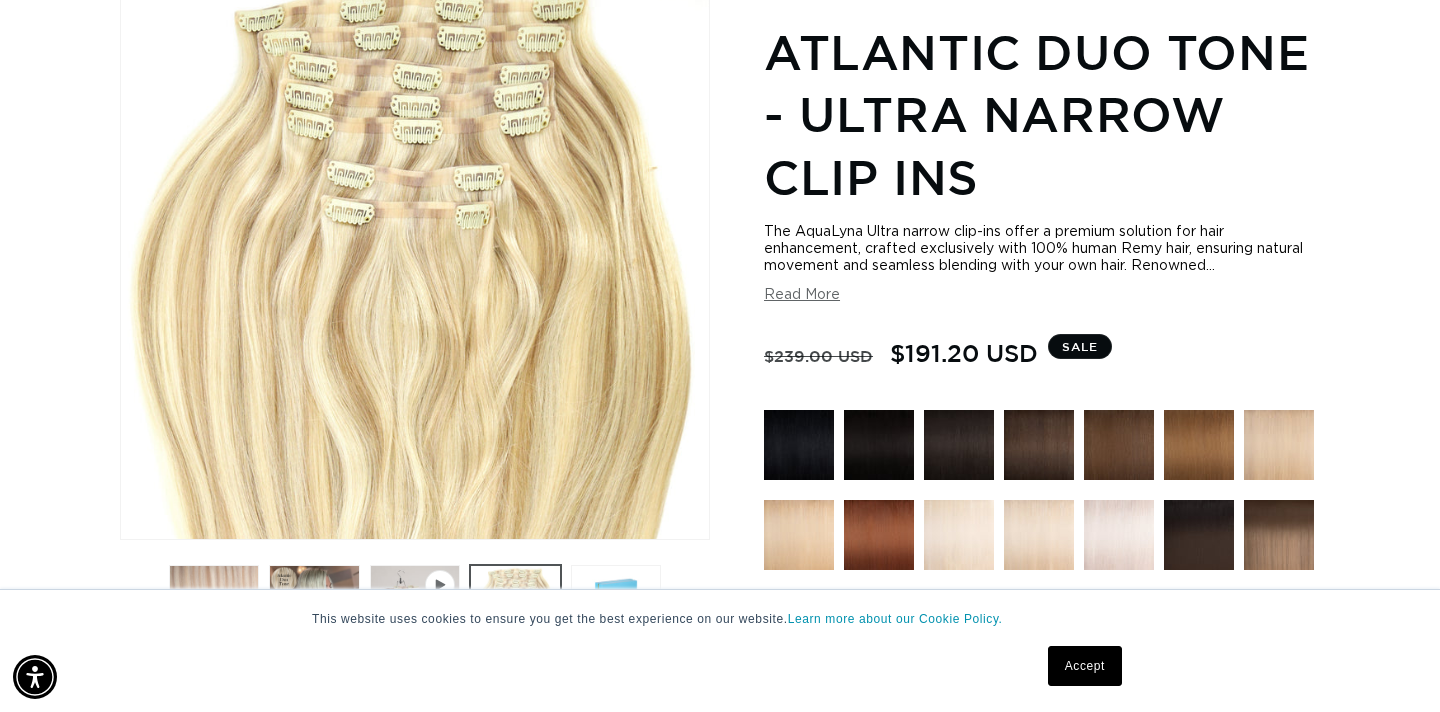 scroll, scrollTop: 274, scrollLeft: 0, axis: vertical 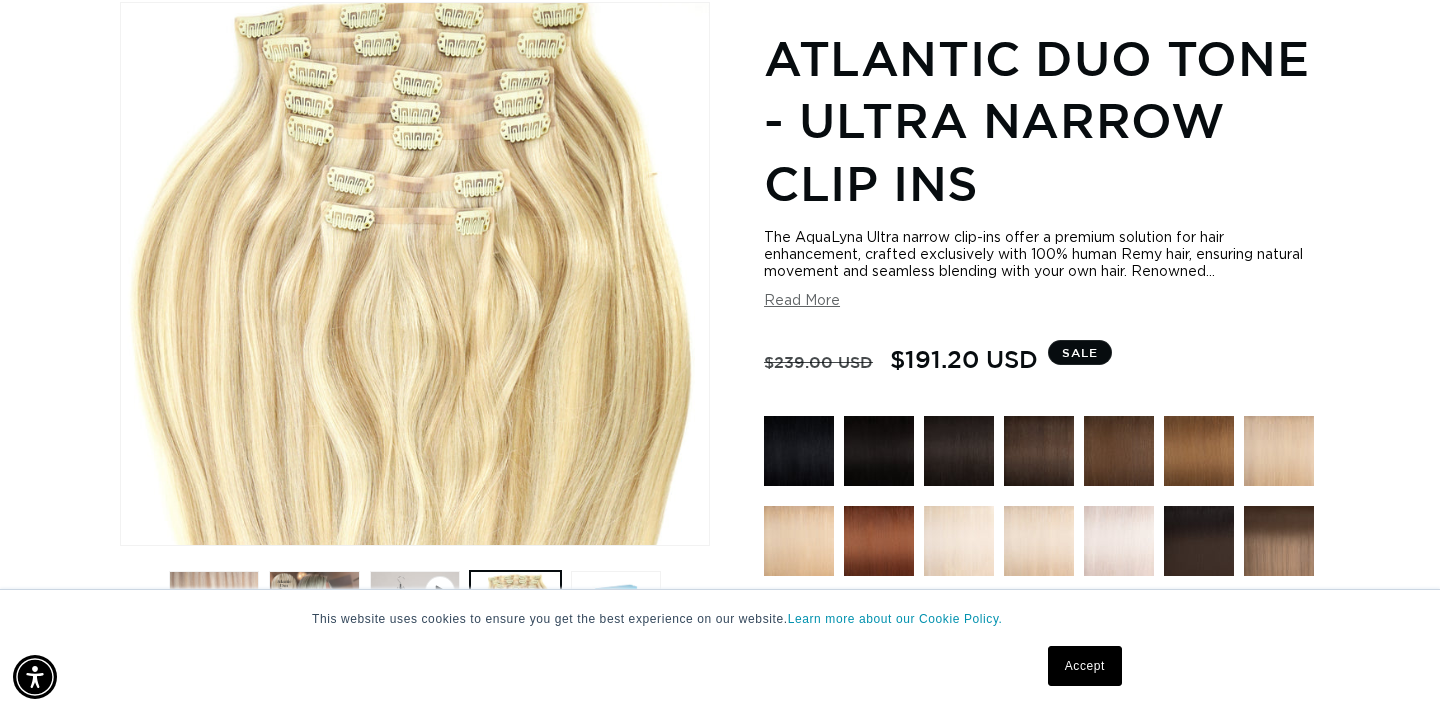 click at bounding box center [1119, 541] 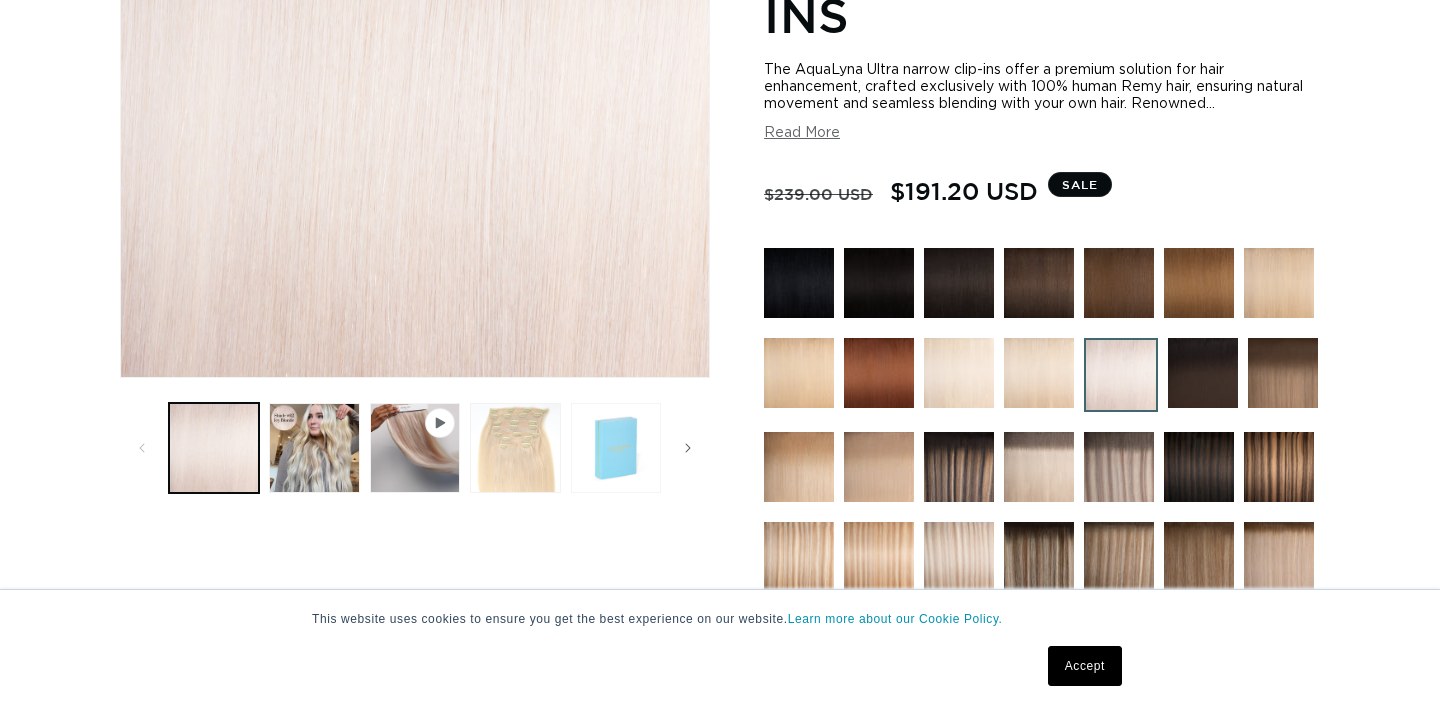 scroll, scrollTop: 442, scrollLeft: 0, axis: vertical 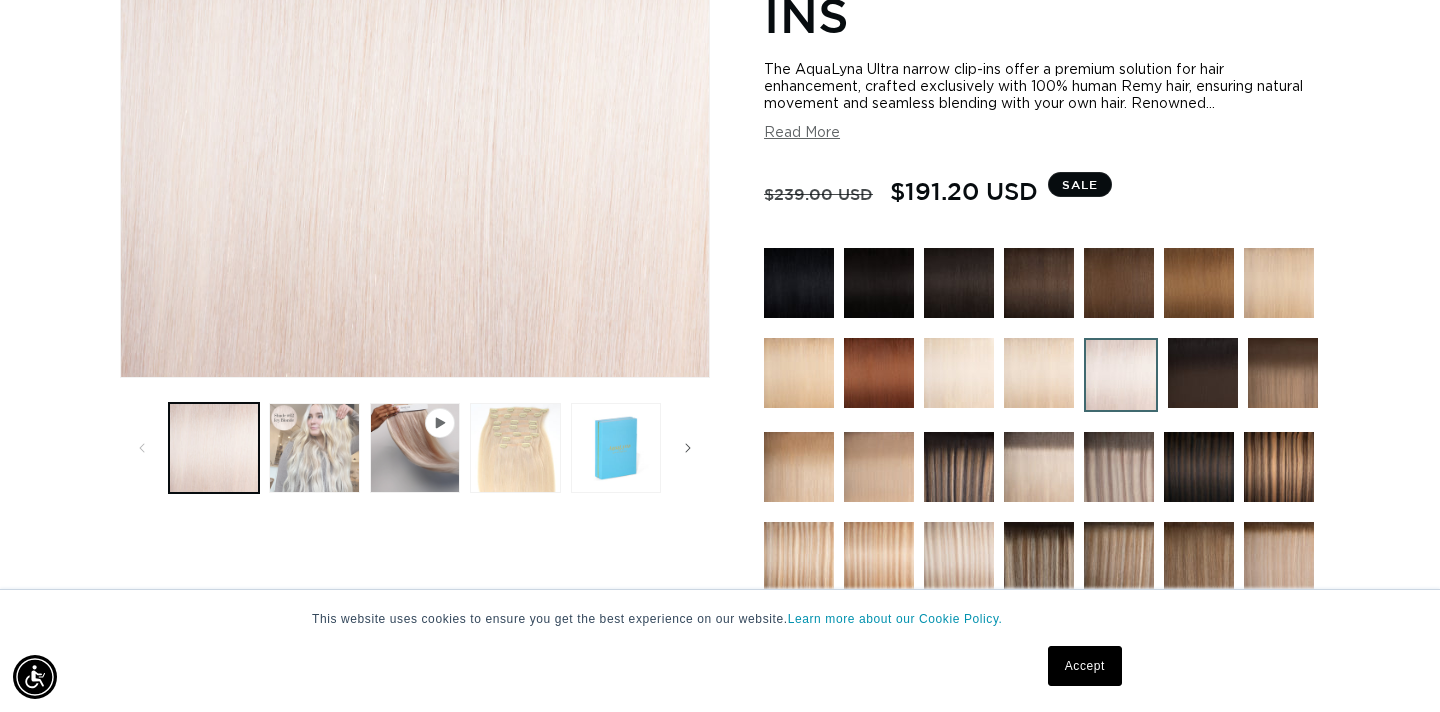 click at bounding box center (314, 448) 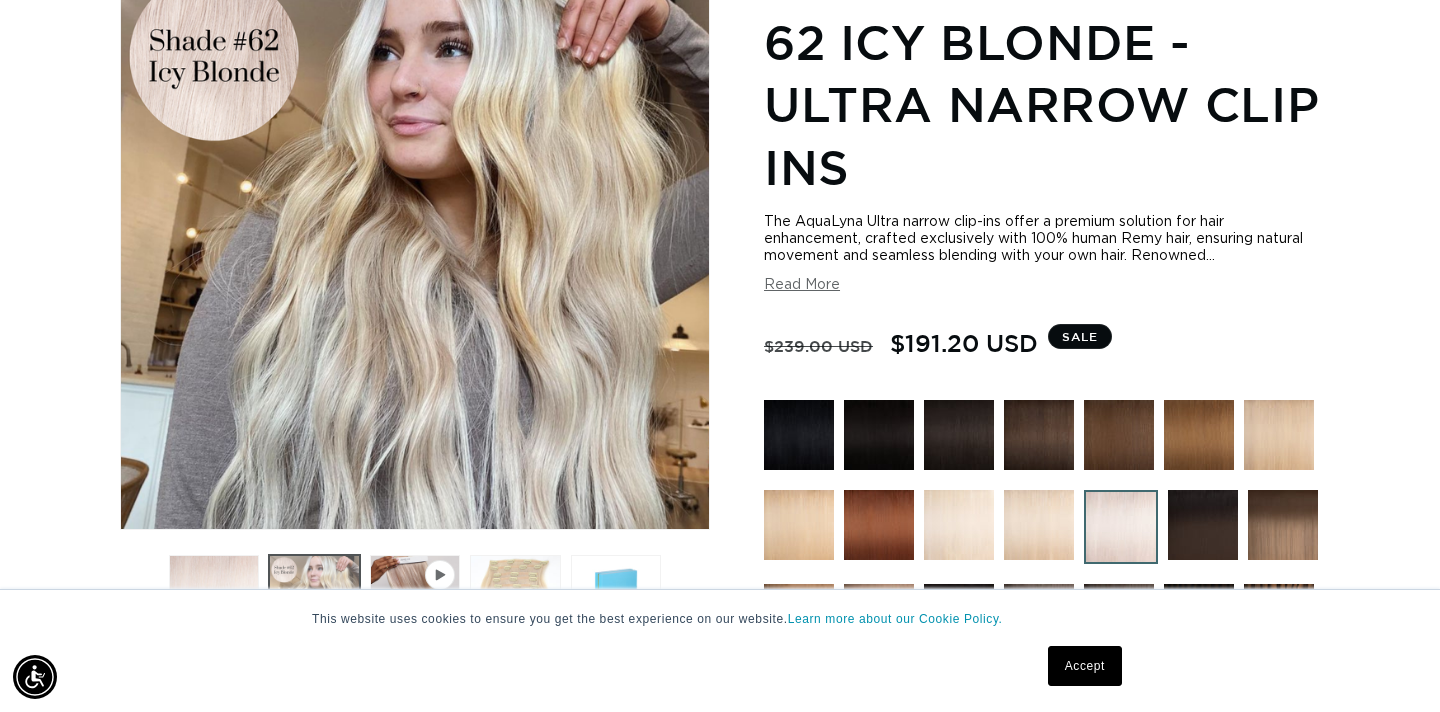 scroll, scrollTop: 274, scrollLeft: 0, axis: vertical 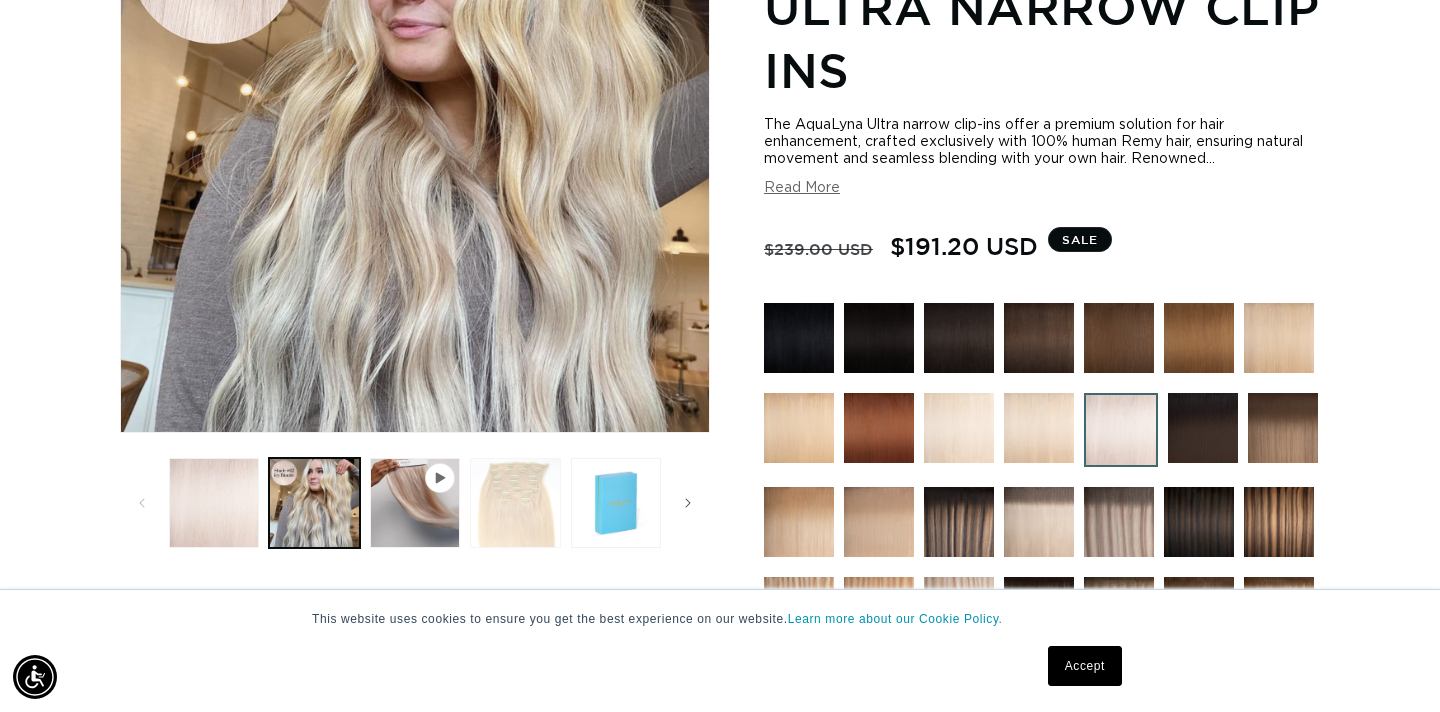 click at bounding box center [515, 503] 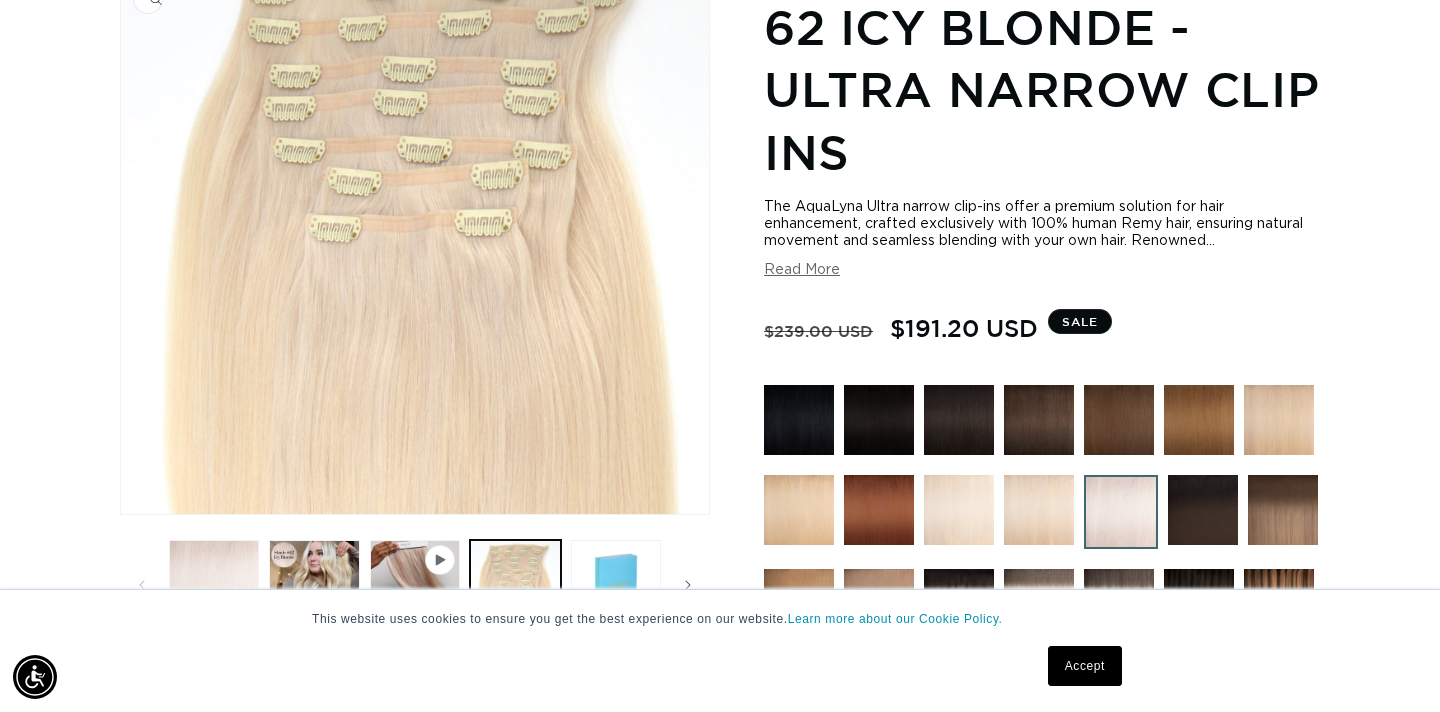 scroll, scrollTop: 330, scrollLeft: 0, axis: vertical 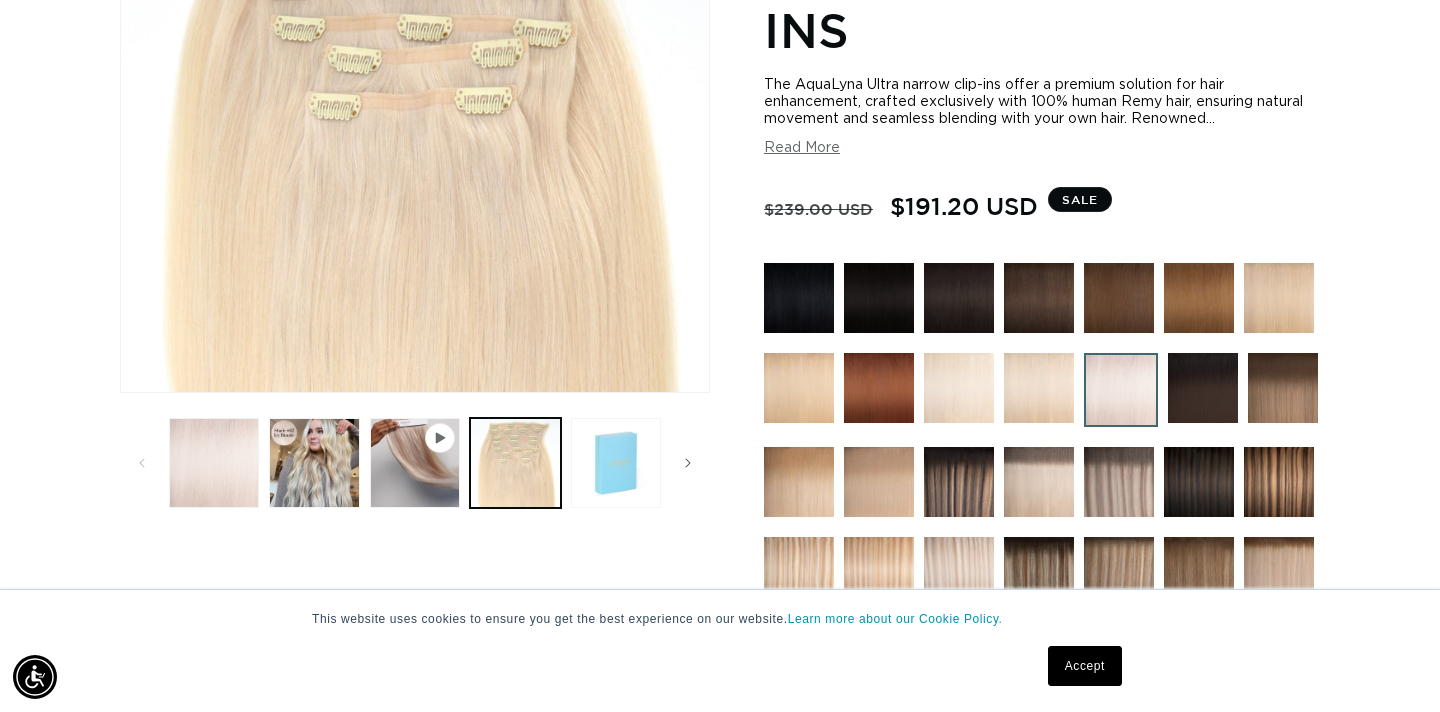 click at bounding box center (616, 463) 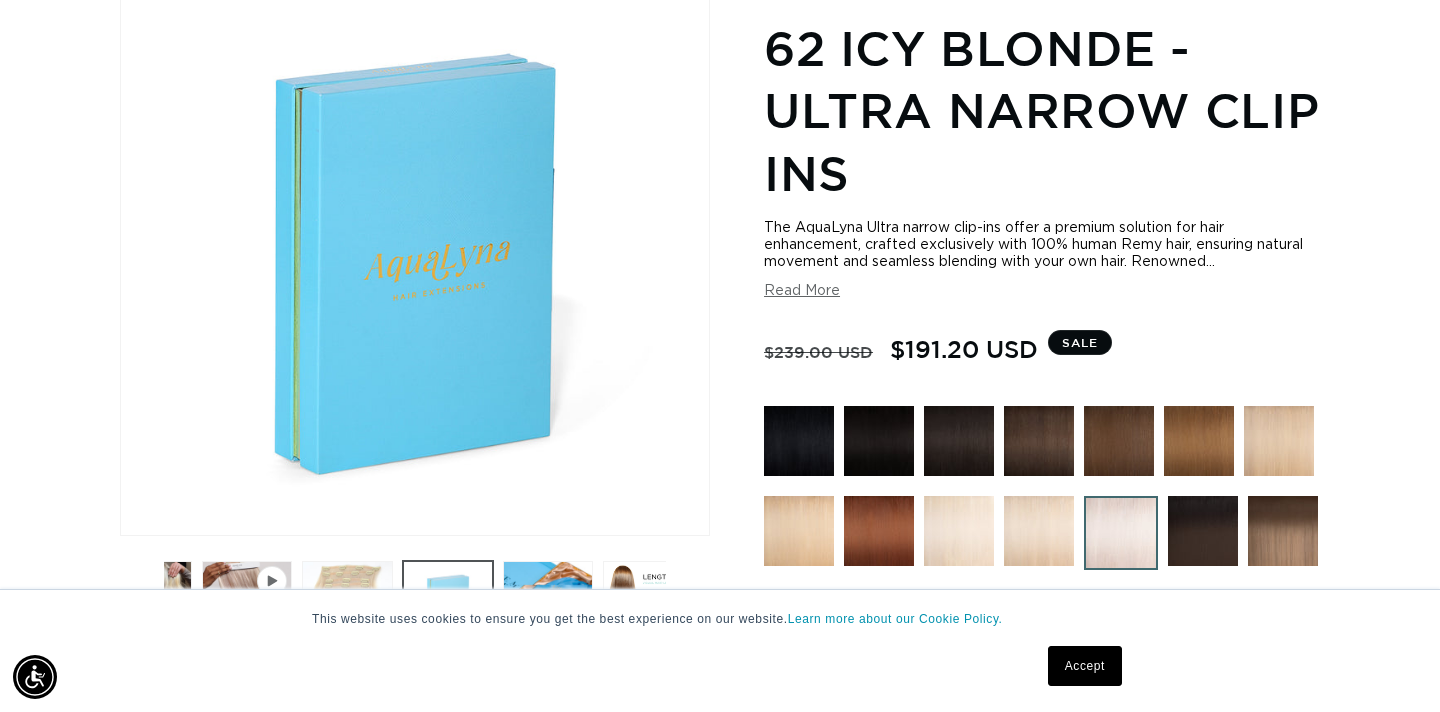 scroll, scrollTop: 0, scrollLeft: 201, axis: horizontal 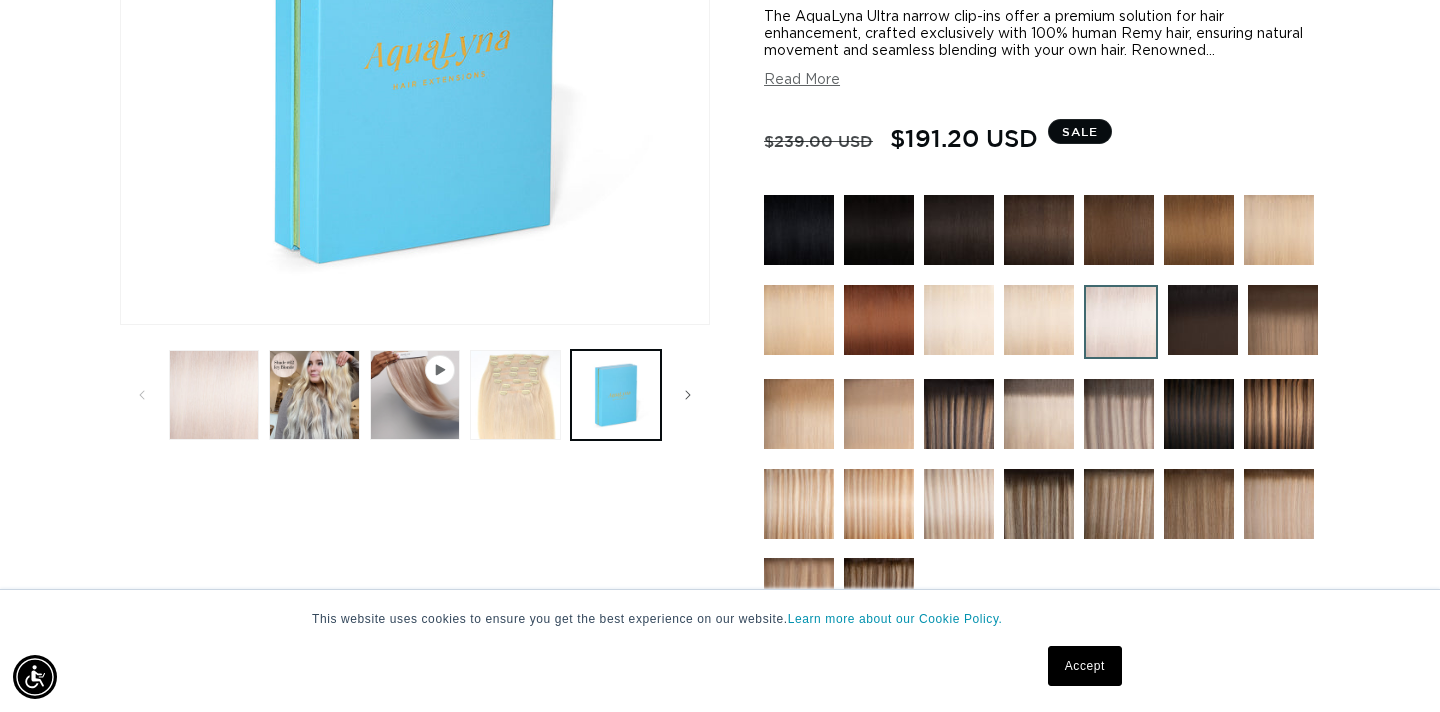 click at bounding box center (1039, 414) 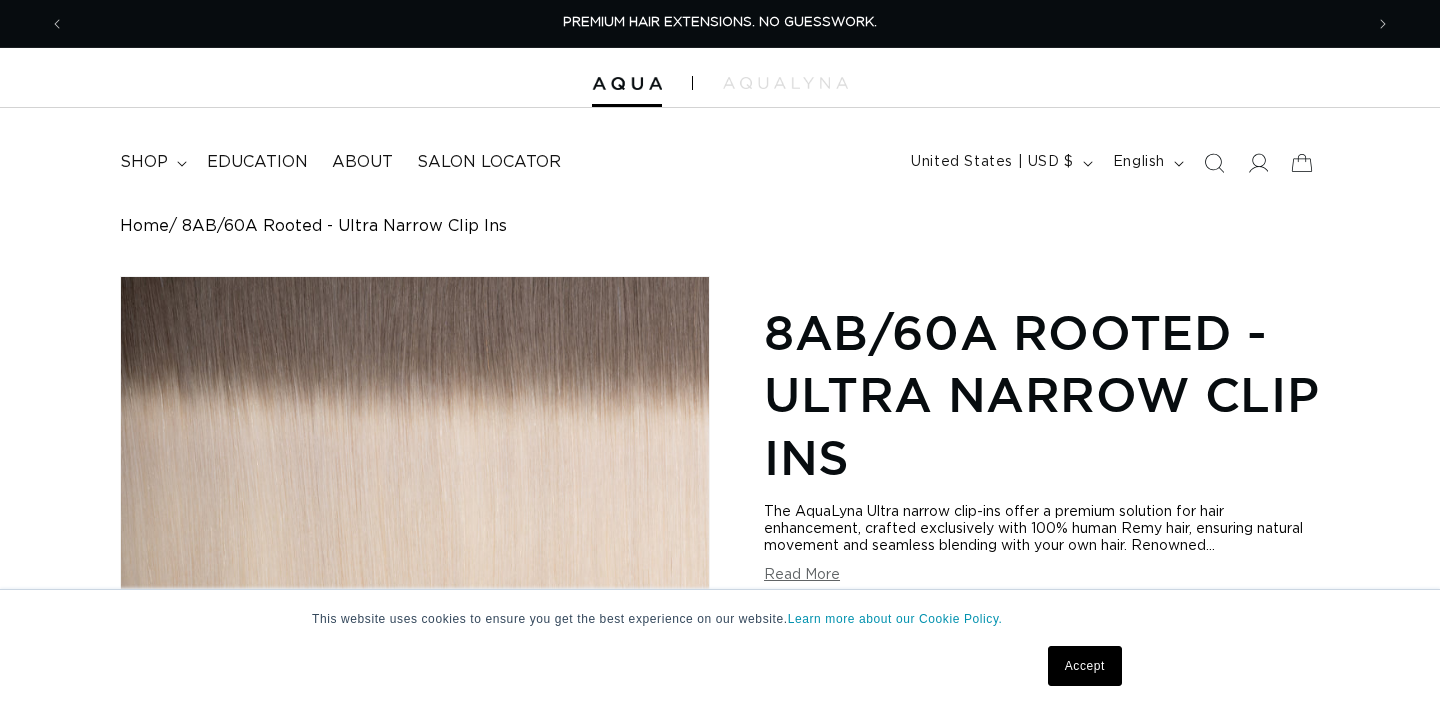 scroll, scrollTop: 0, scrollLeft: 0, axis: both 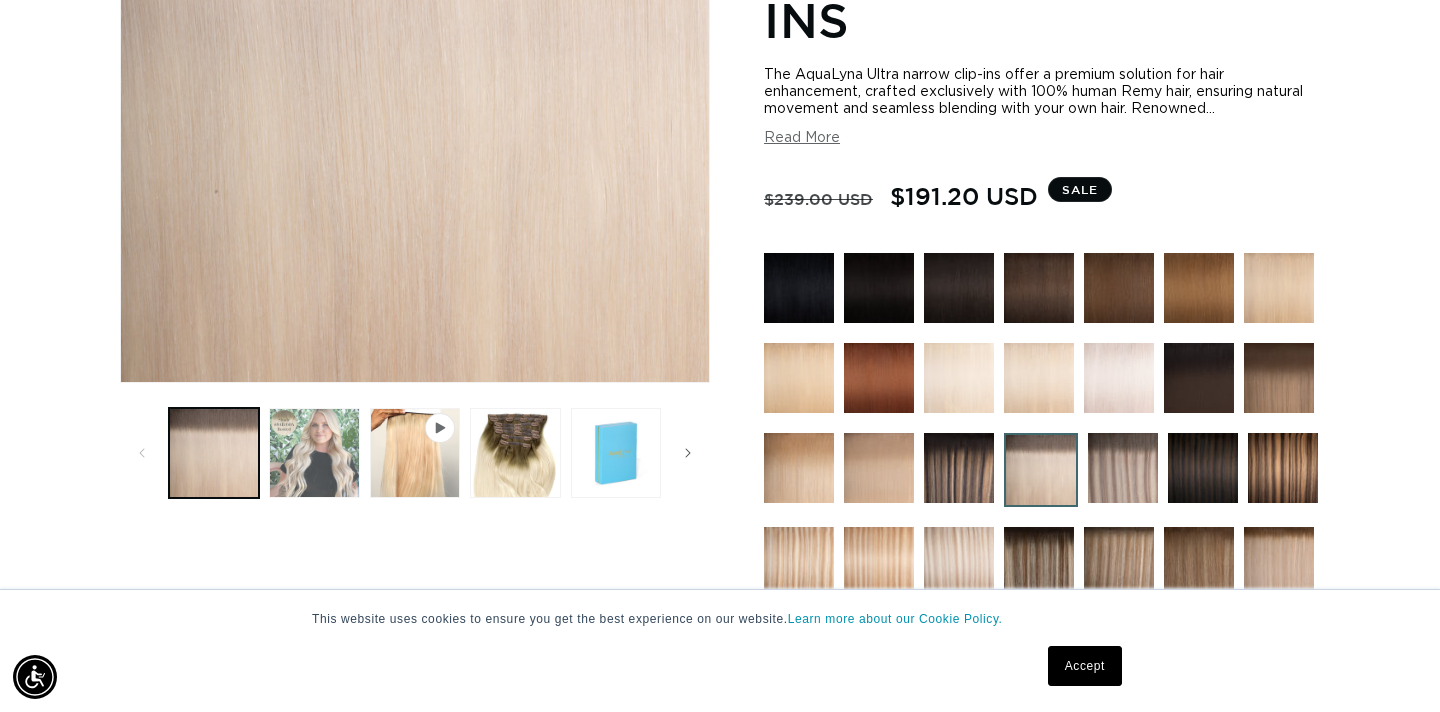 click at bounding box center (314, 453) 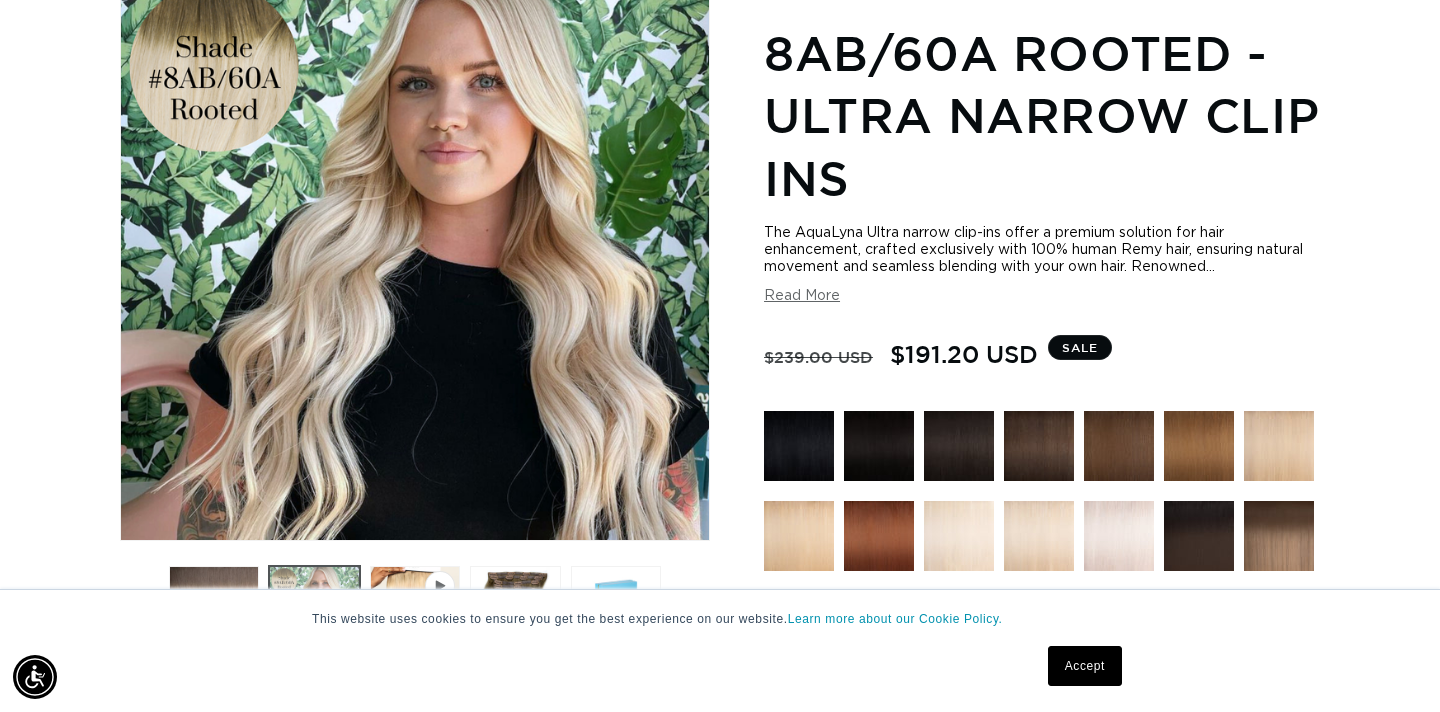 scroll, scrollTop: 274, scrollLeft: 0, axis: vertical 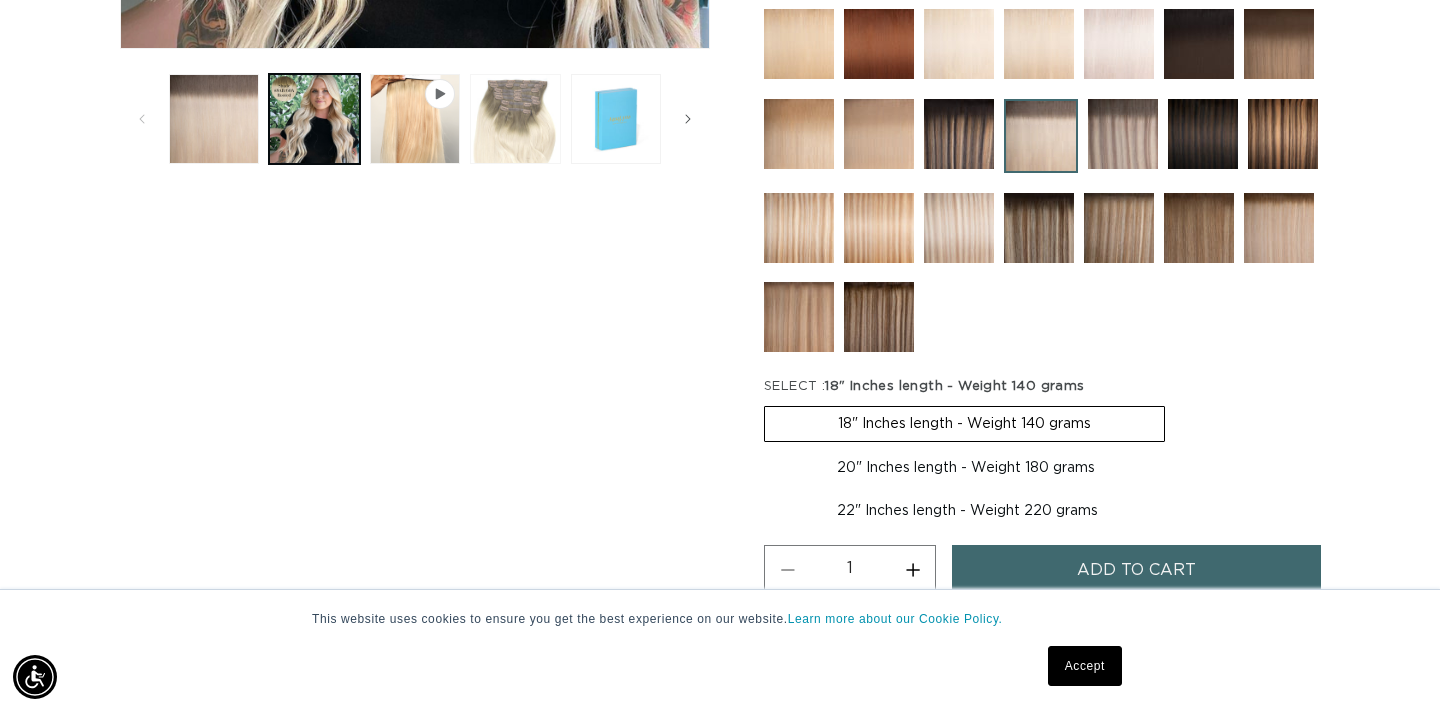 click at bounding box center [515, 119] 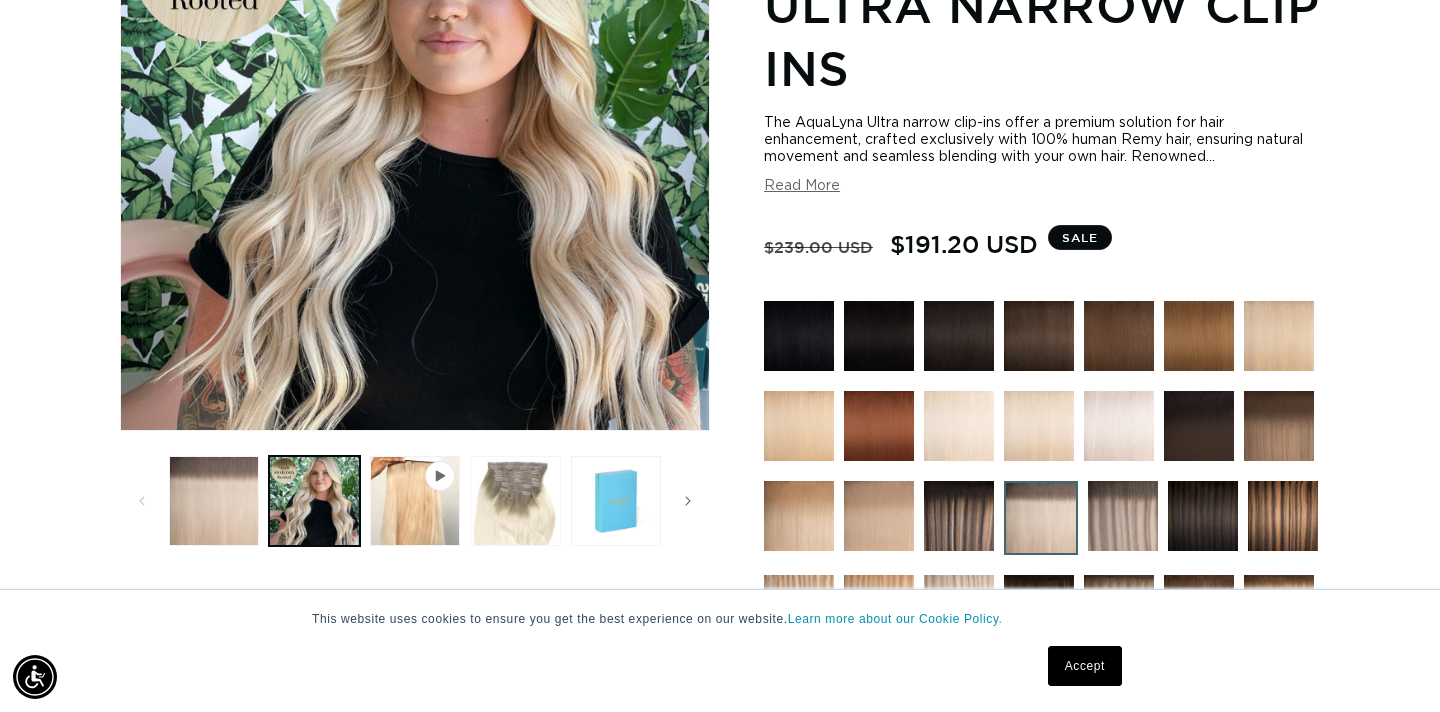 scroll, scrollTop: 0, scrollLeft: 0, axis: both 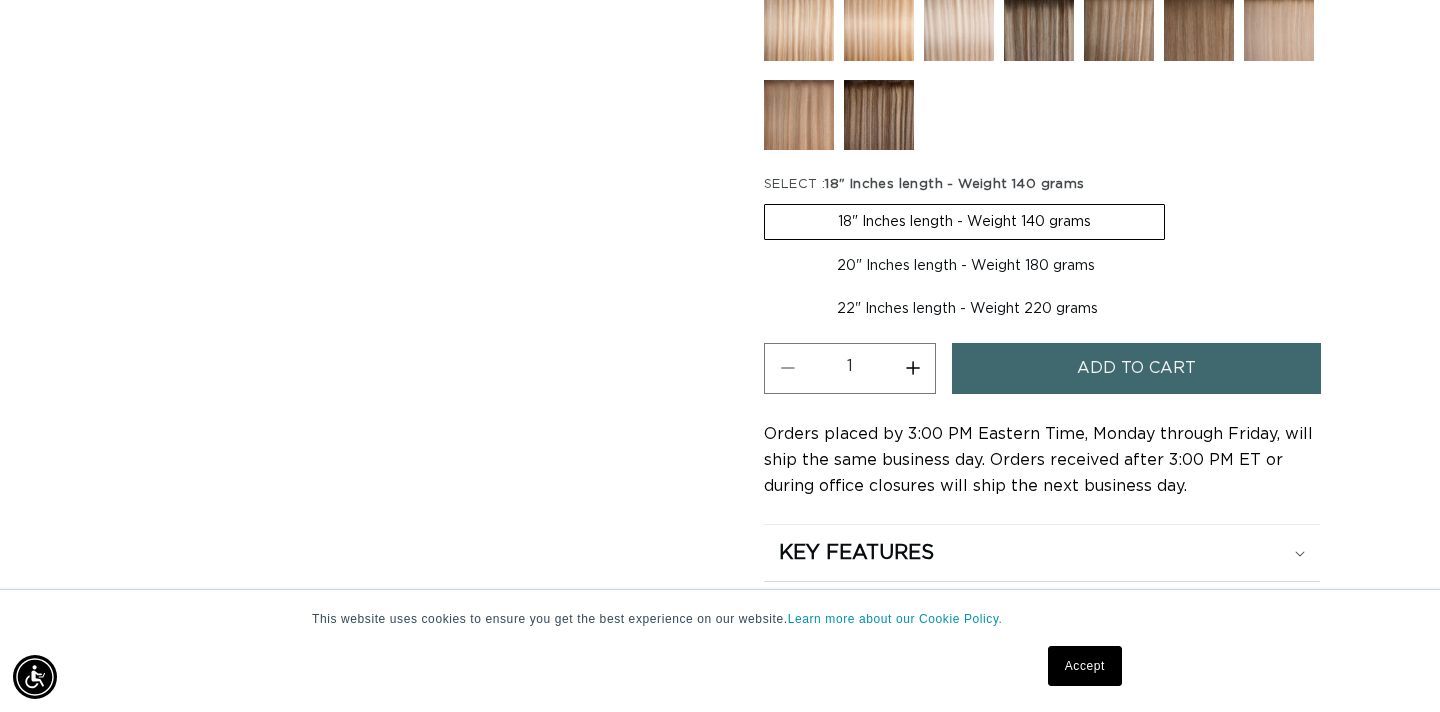click on "18" Inches length - Weight 140 grams" at bounding box center [954, 184] 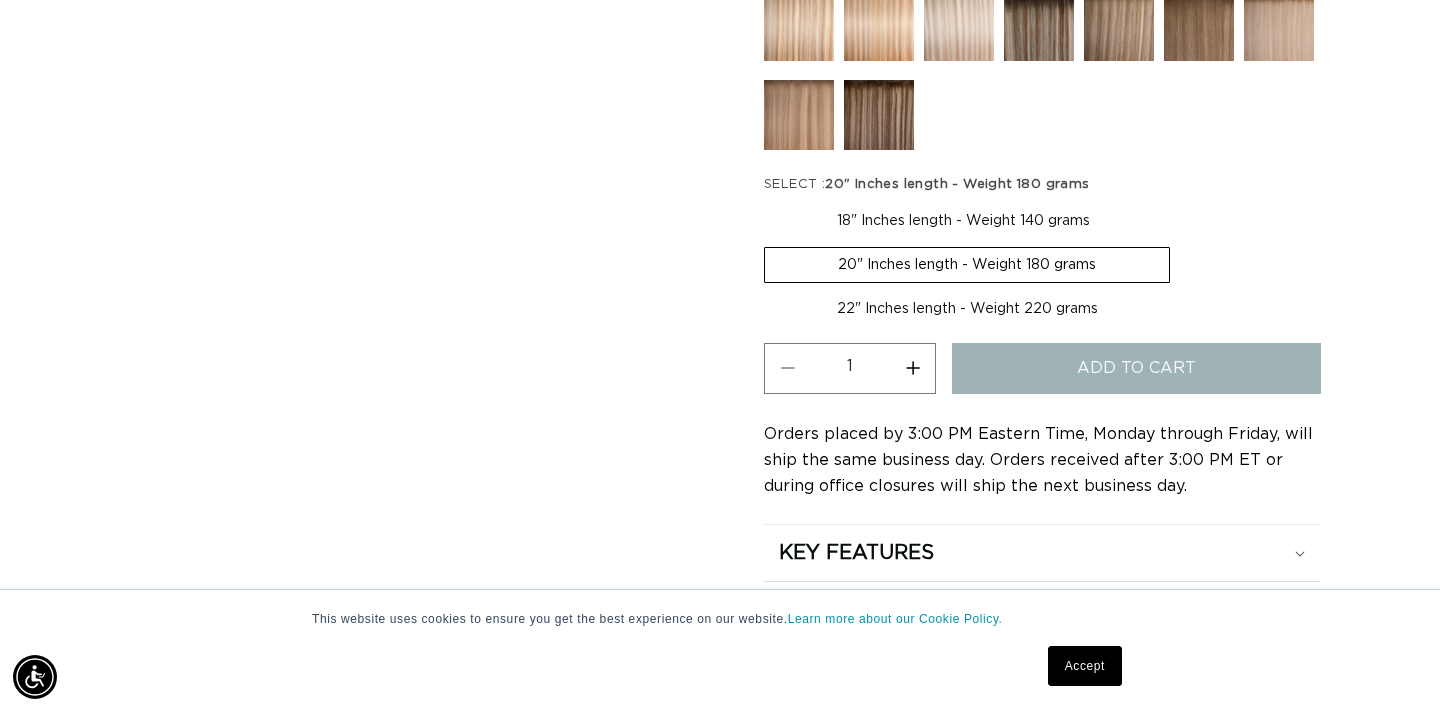 scroll, scrollTop: 0, scrollLeft: 2596, axis: horizontal 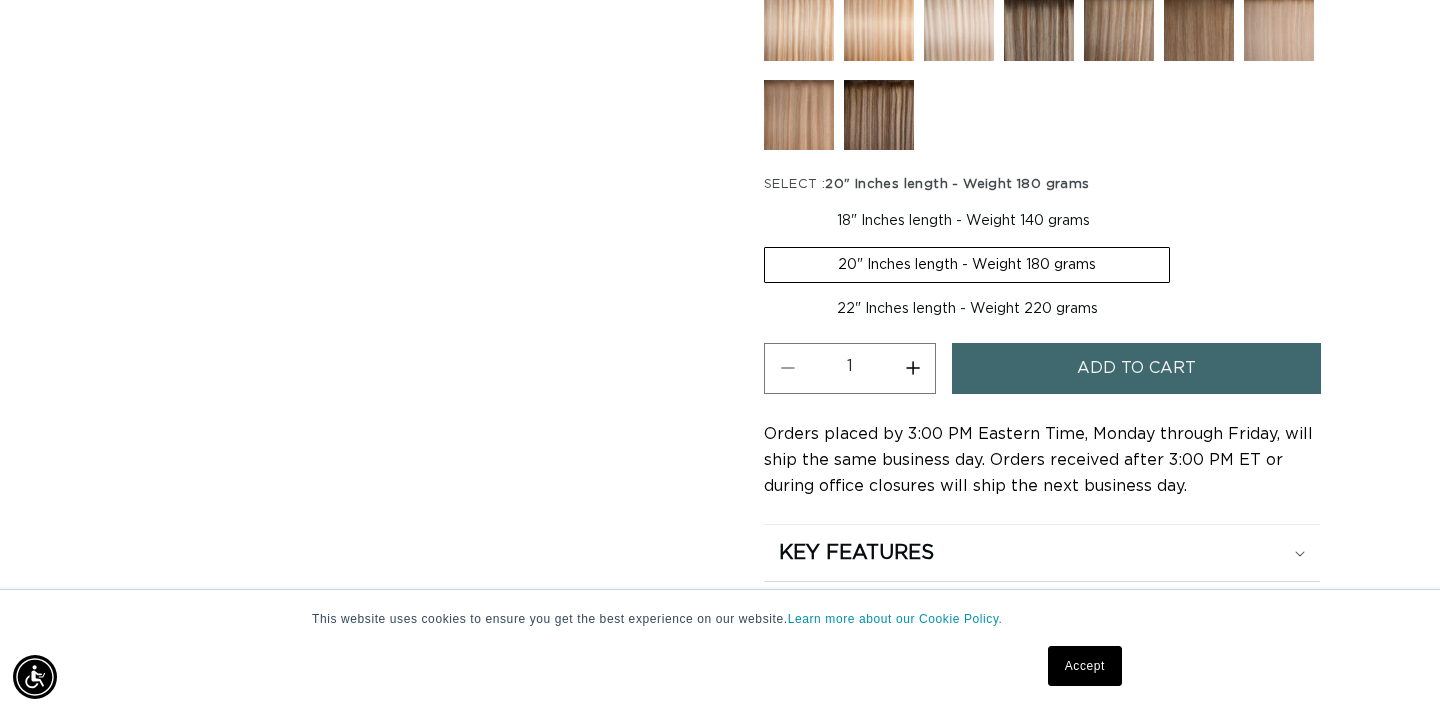 click on "20" Inches length - Weight 180 grams" at bounding box center [957, 184] 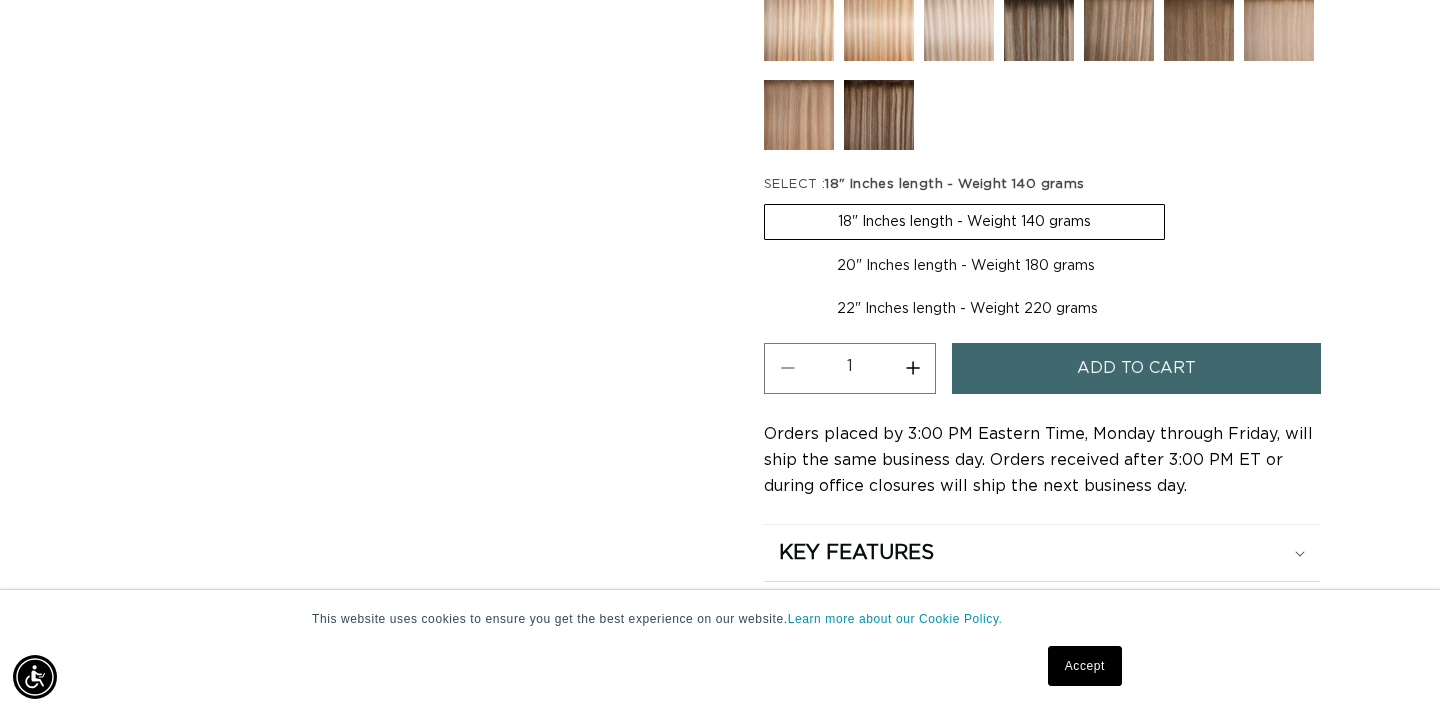 scroll, scrollTop: 0, scrollLeft: 1298, axis: horizontal 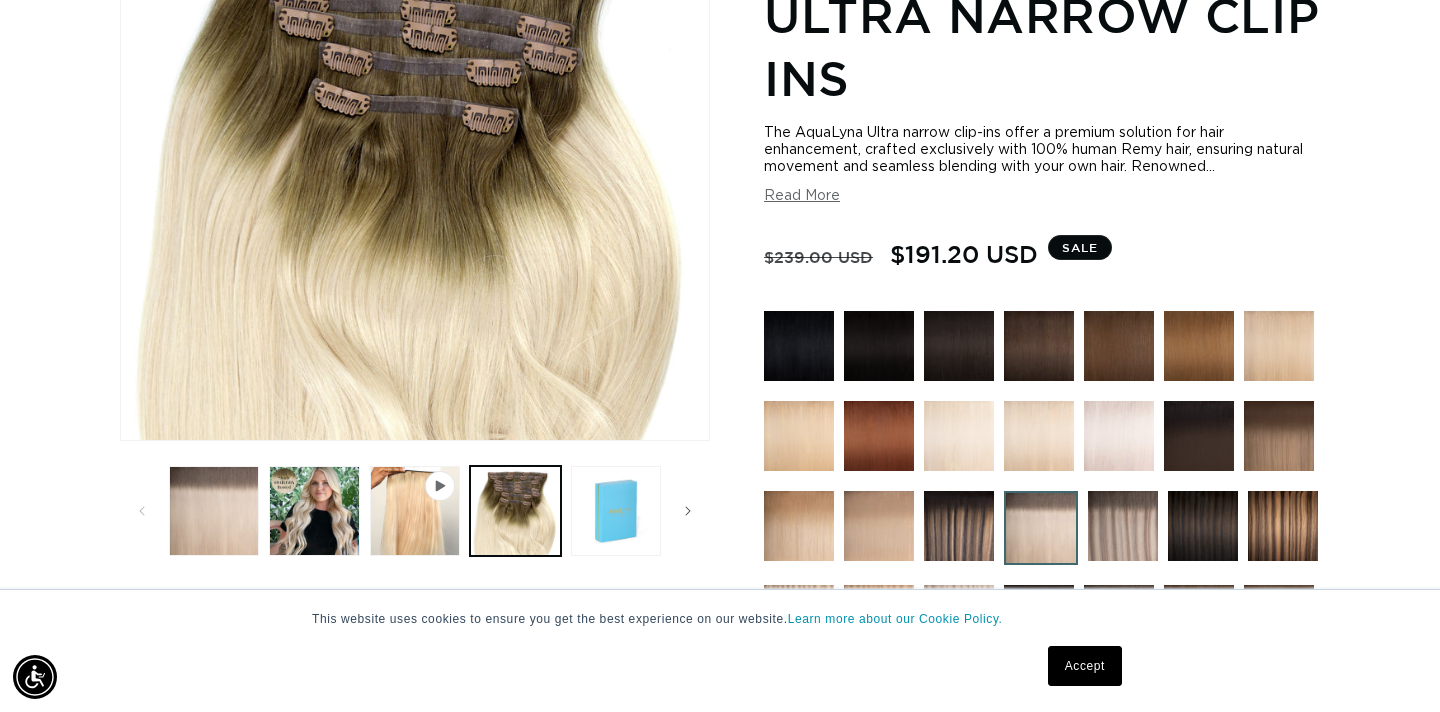 click at bounding box center (1119, 436) 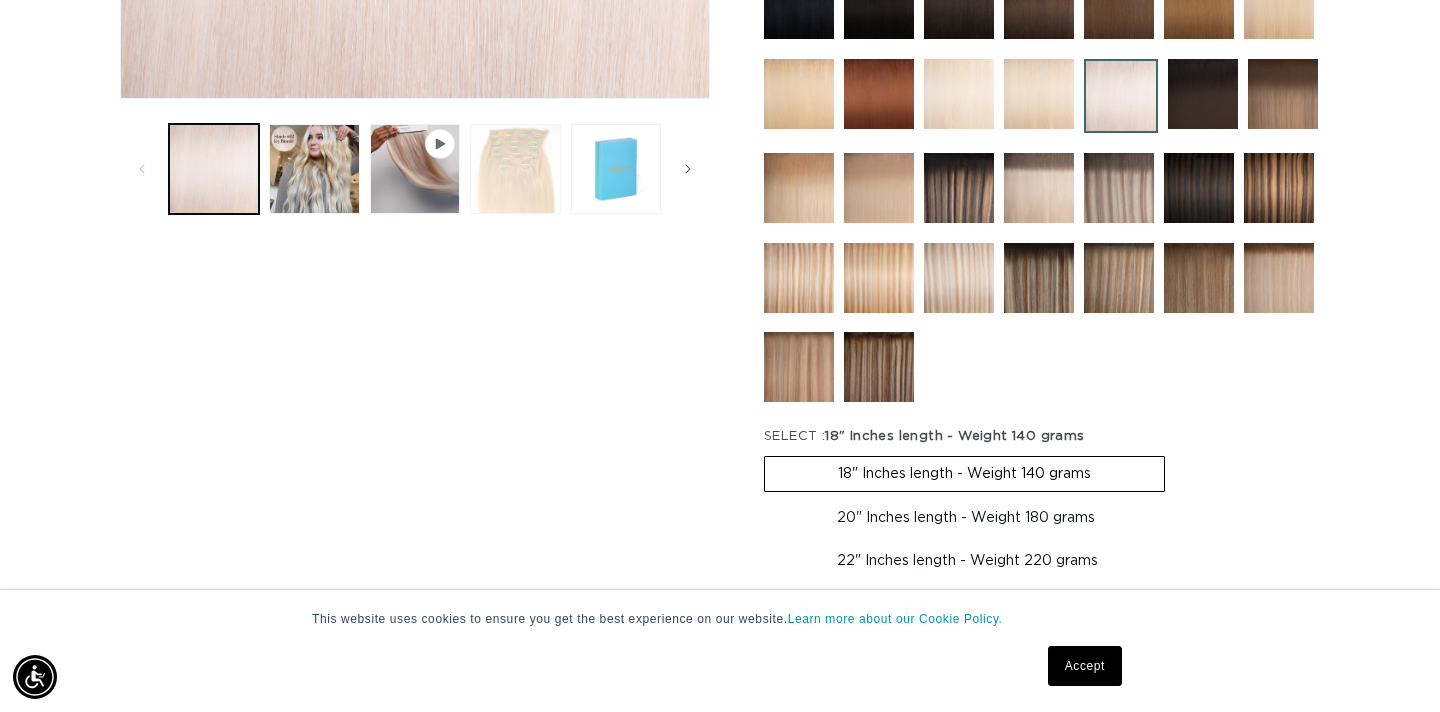 scroll, scrollTop: 721, scrollLeft: 0, axis: vertical 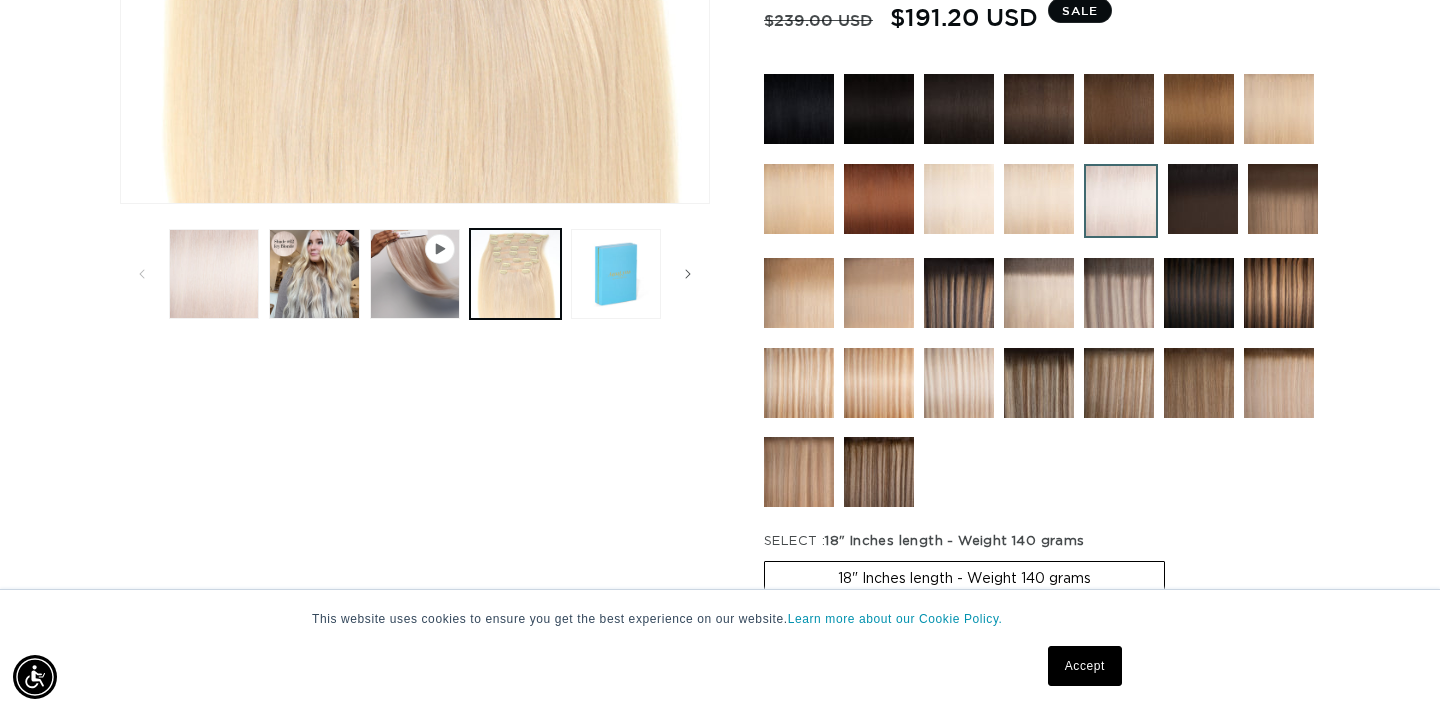 click at bounding box center [1279, 383] 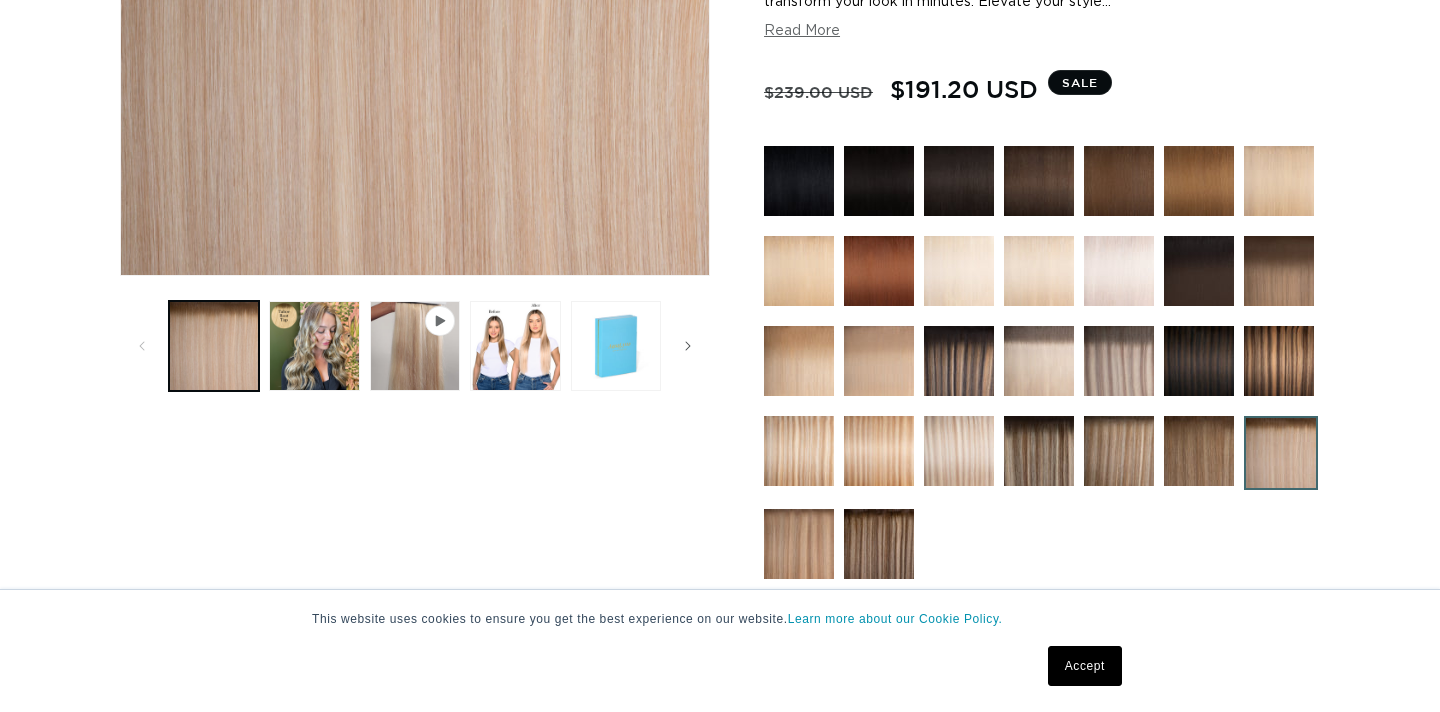 scroll, scrollTop: 544, scrollLeft: 0, axis: vertical 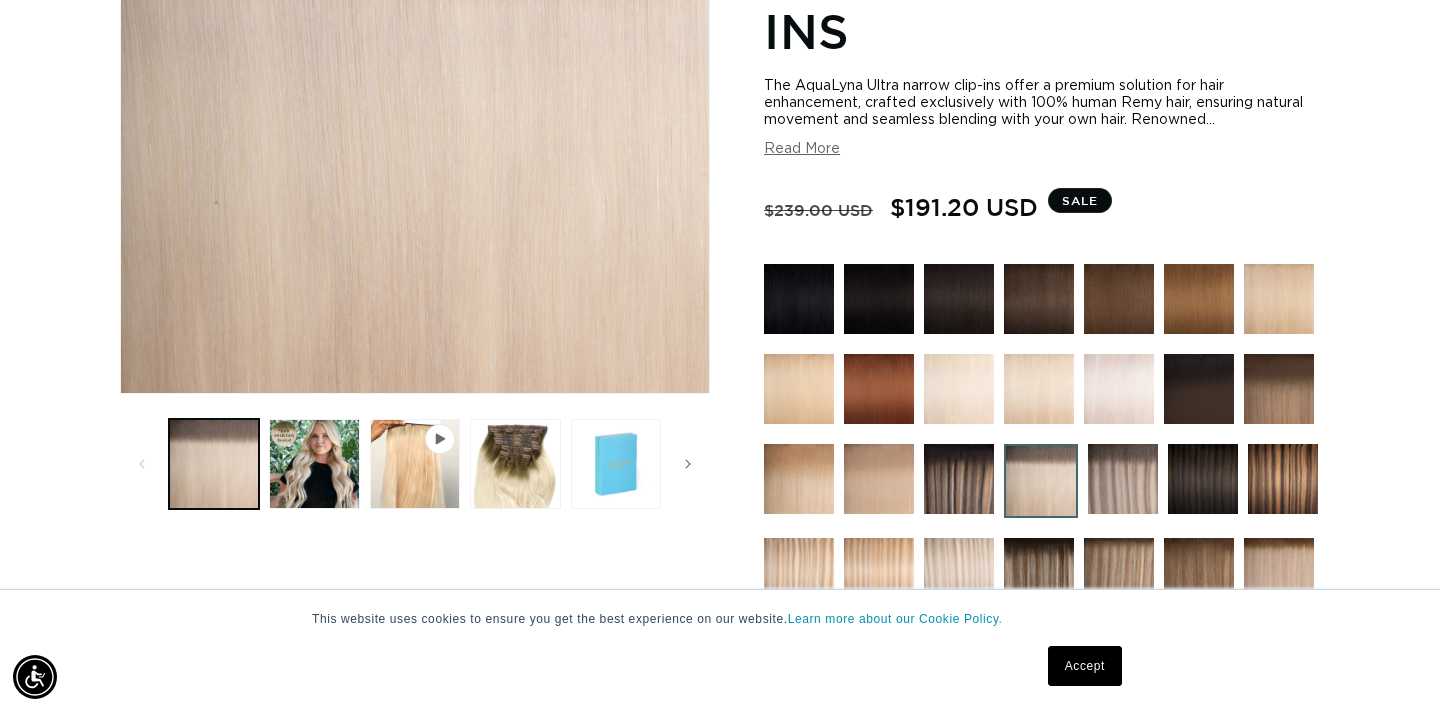 click on "Read More" at bounding box center (802, 149) 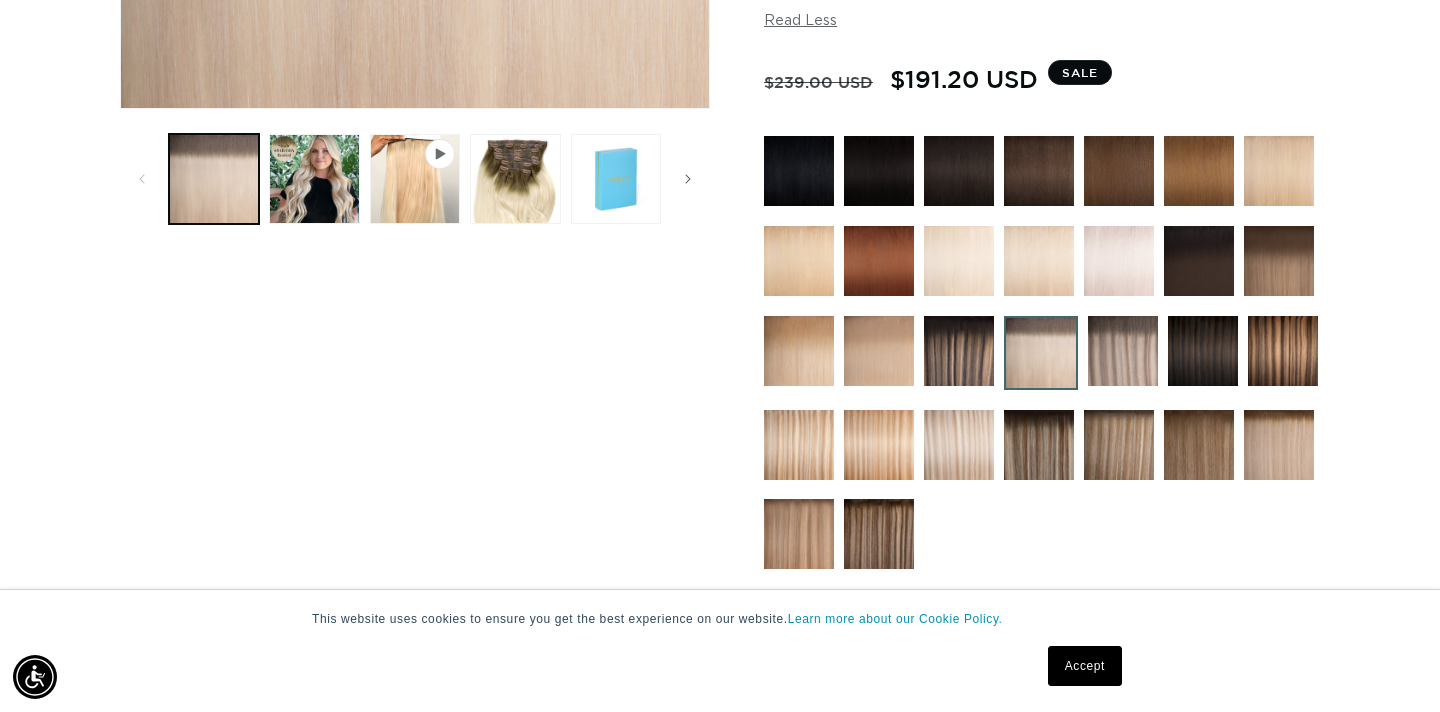 scroll, scrollTop: 1062, scrollLeft: 0, axis: vertical 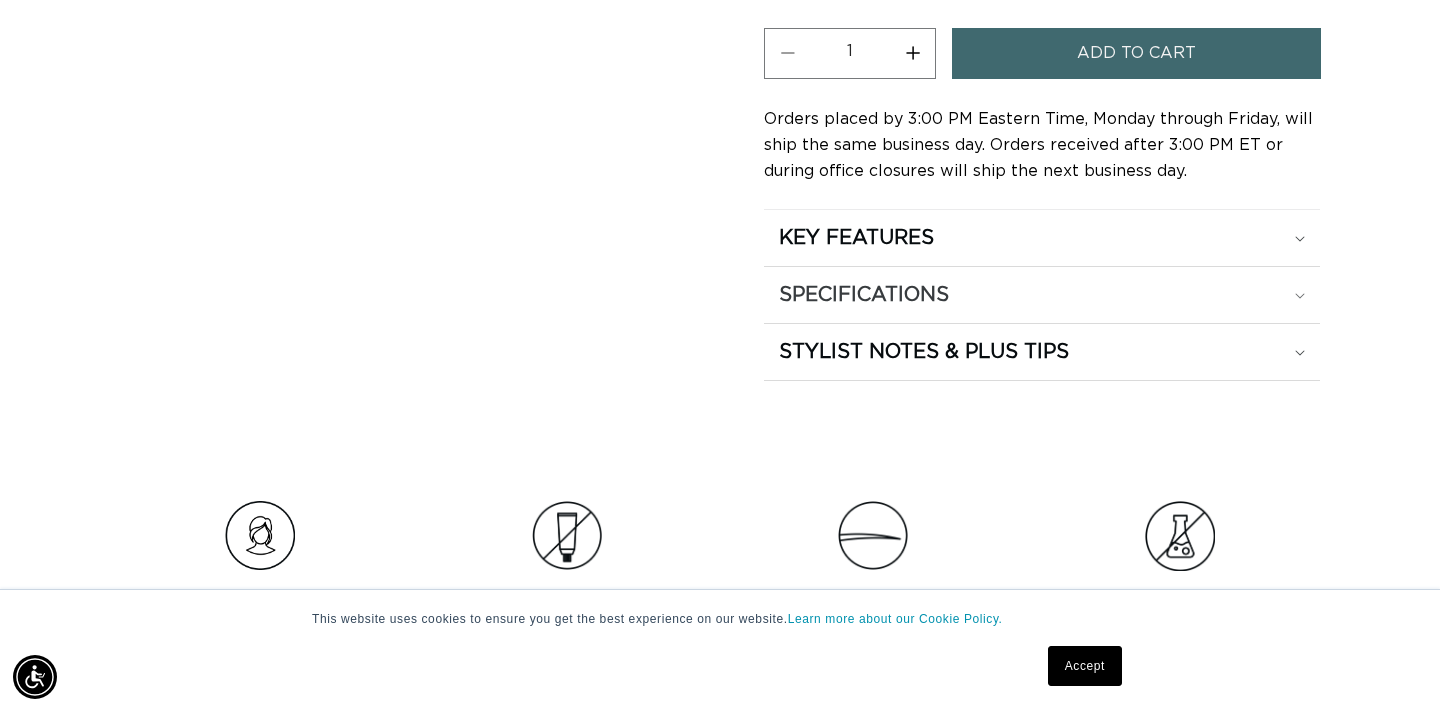 click on "SPECIFICATIONS" at bounding box center [1042, 238] 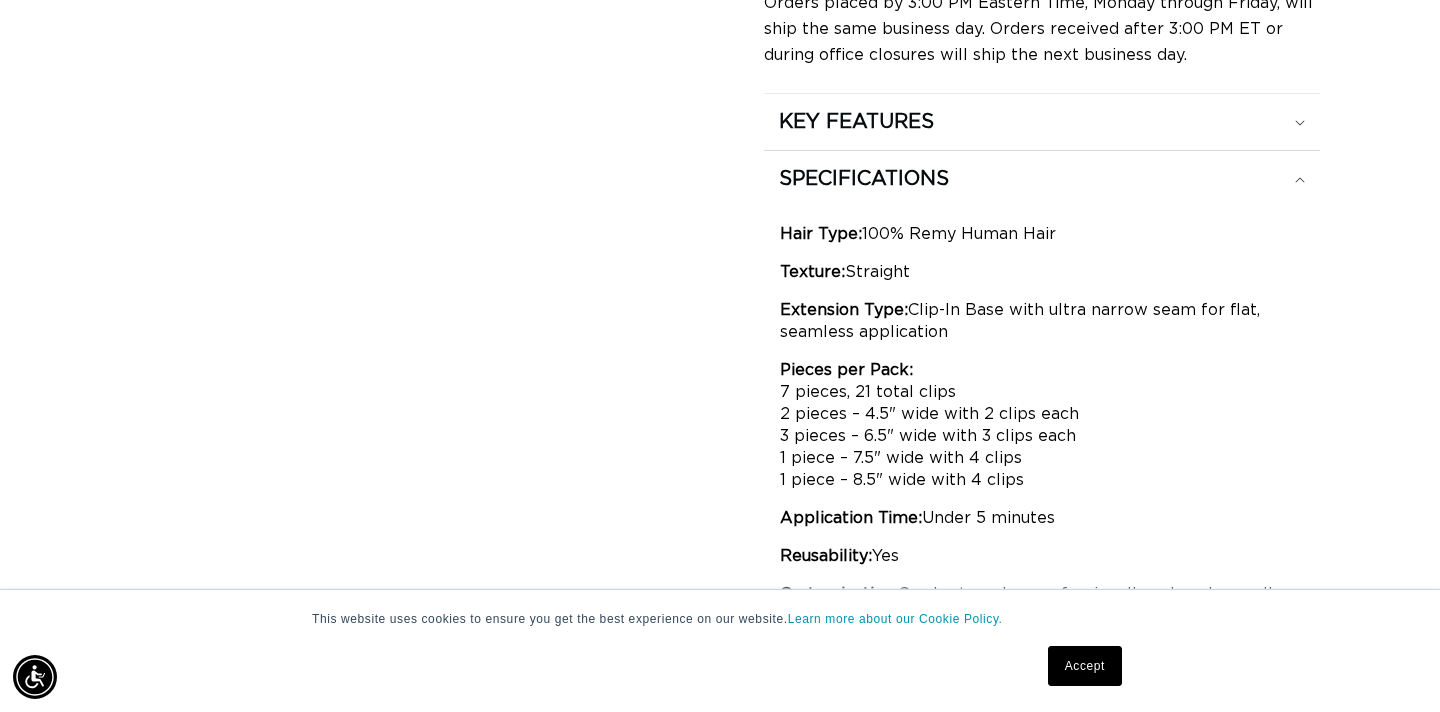 scroll, scrollTop: 1562, scrollLeft: 0, axis: vertical 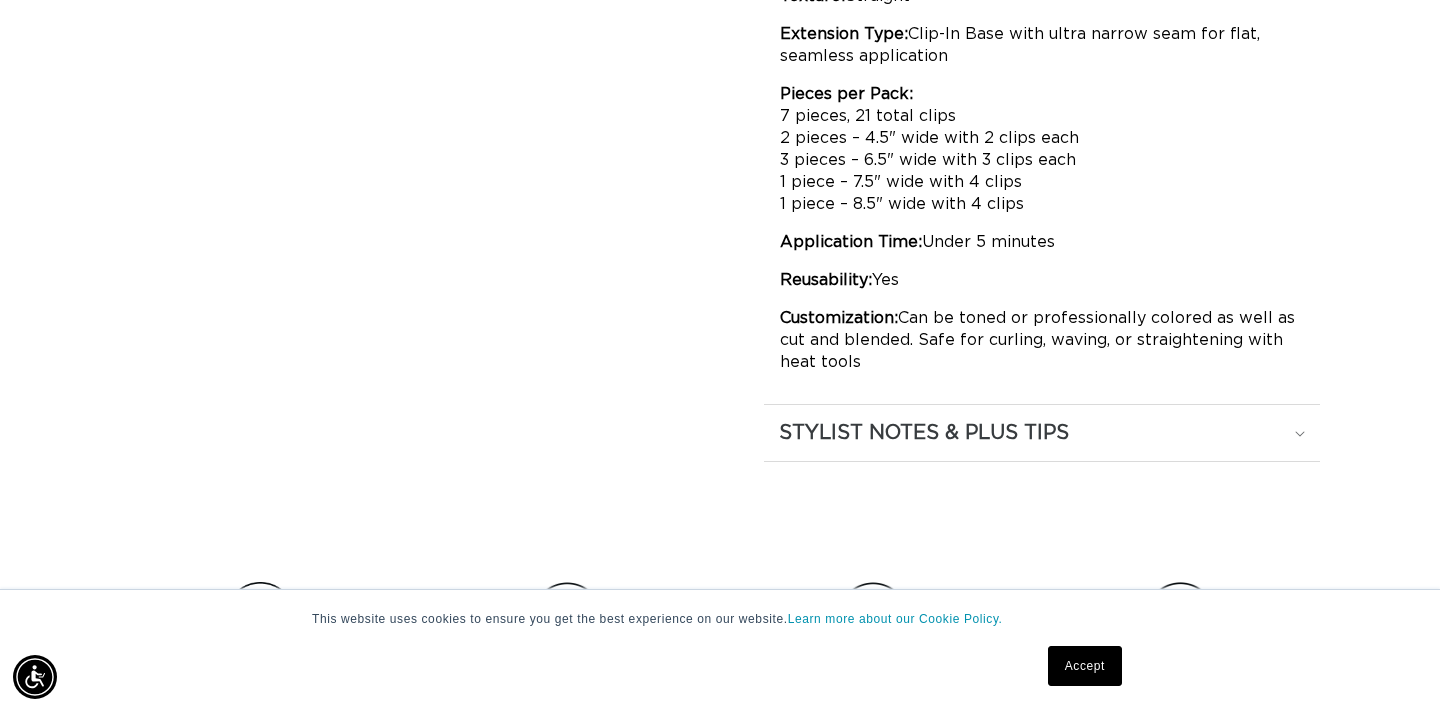 click on "STYLIST NOTES & PLUS TIPS" at bounding box center [856, -154] 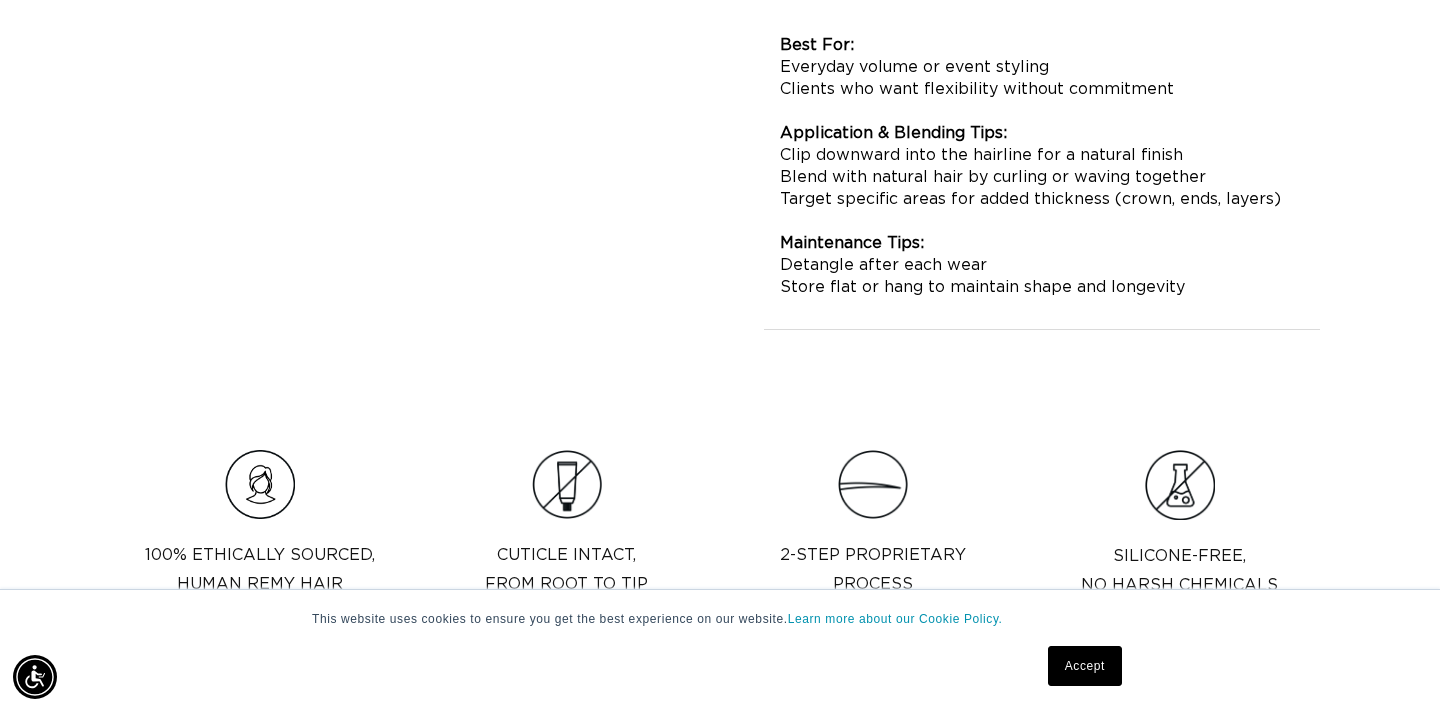 scroll, scrollTop: 1785, scrollLeft: 0, axis: vertical 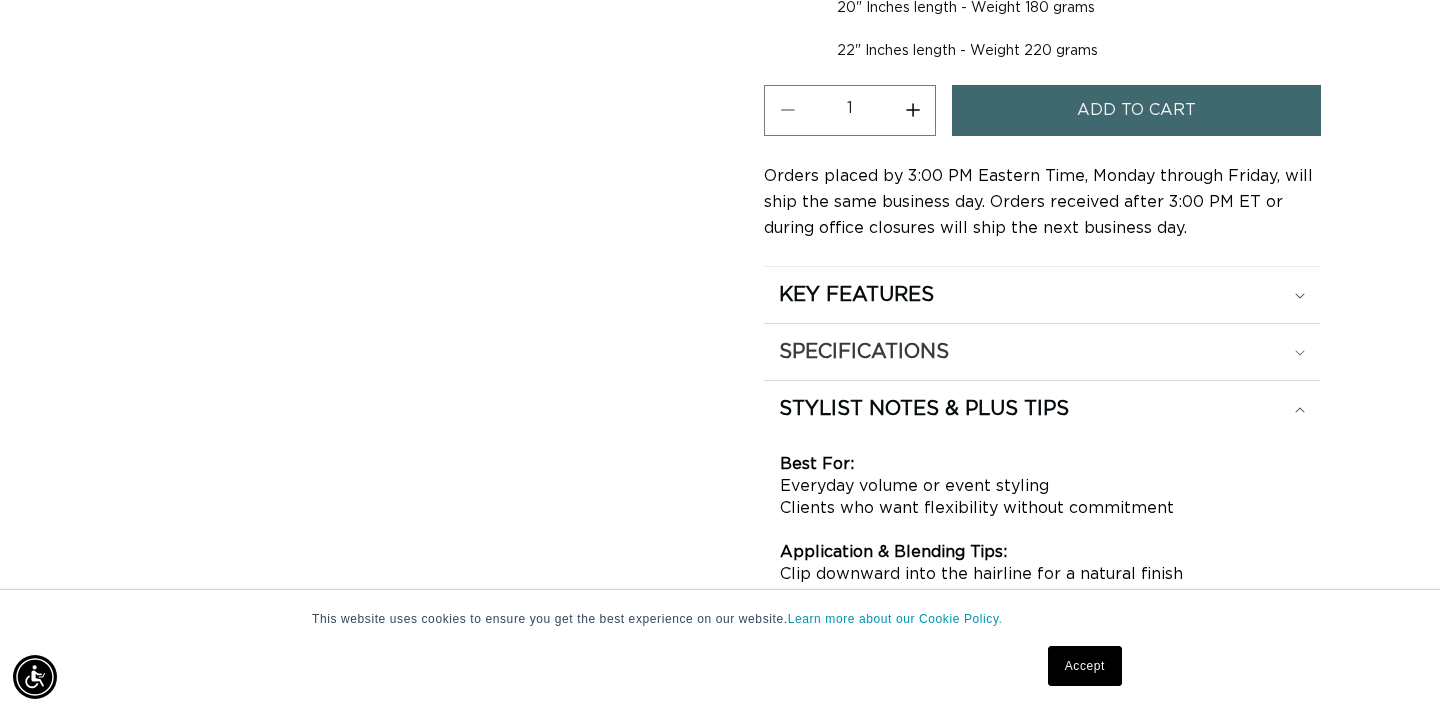 click on "SPECIFICATIONS" at bounding box center (856, 295) 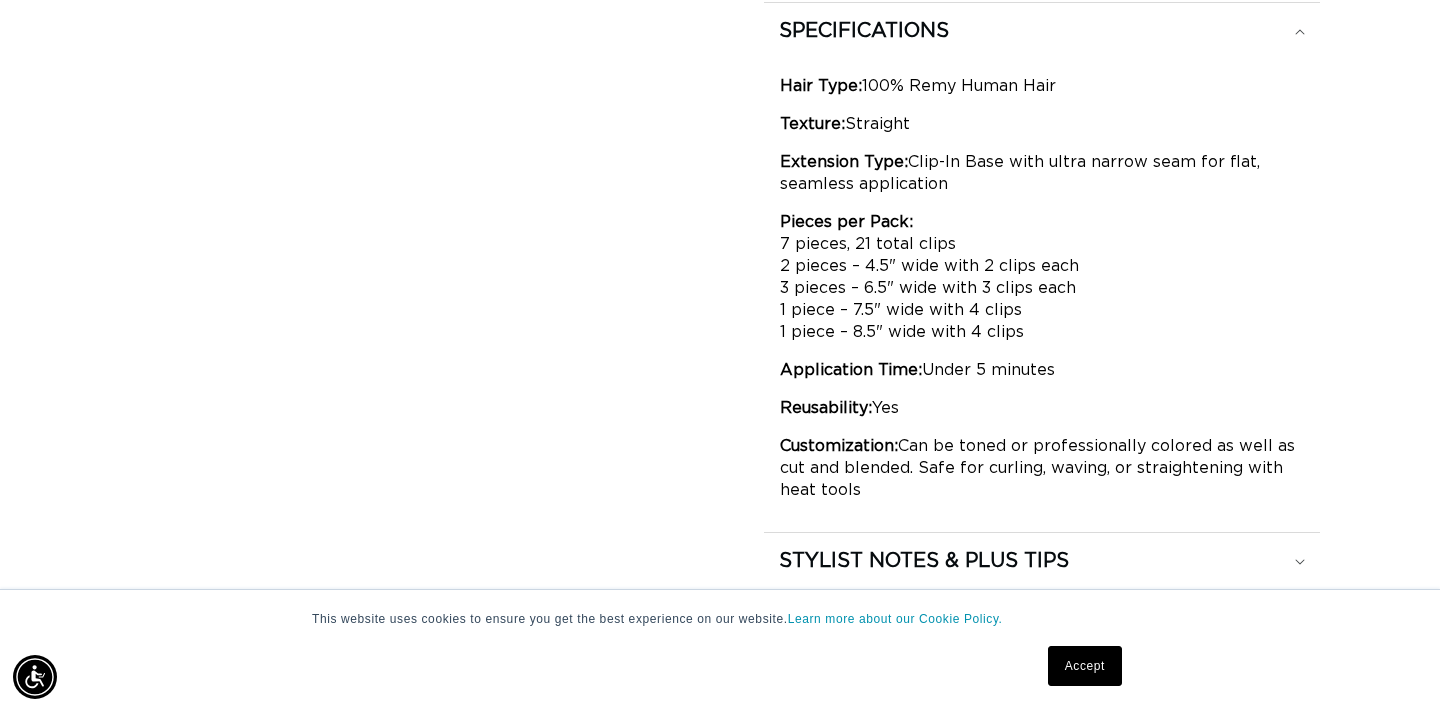 scroll, scrollTop: 0, scrollLeft: 1298, axis: horizontal 